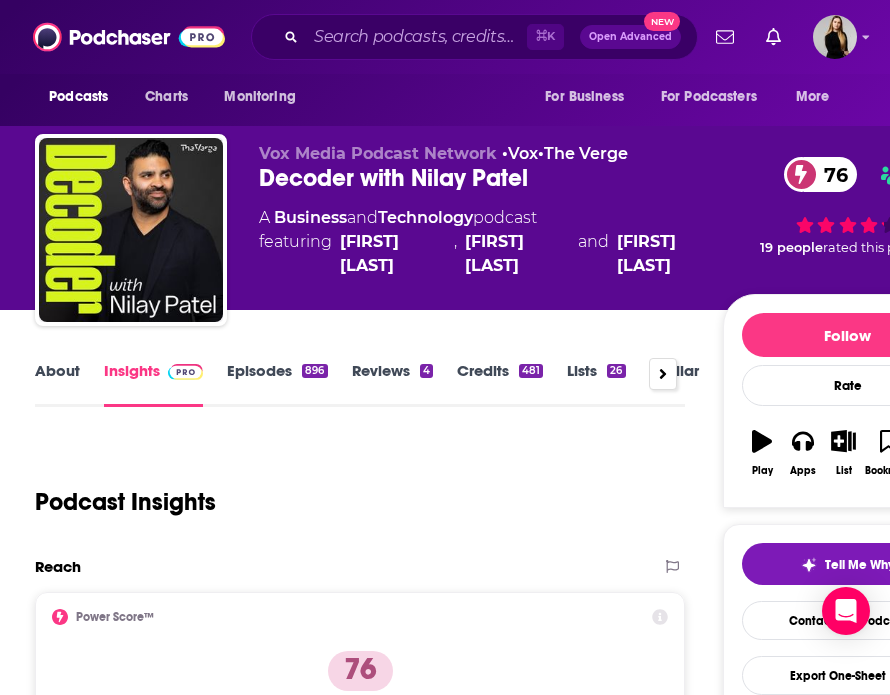 scroll, scrollTop: 0, scrollLeft: 0, axis: both 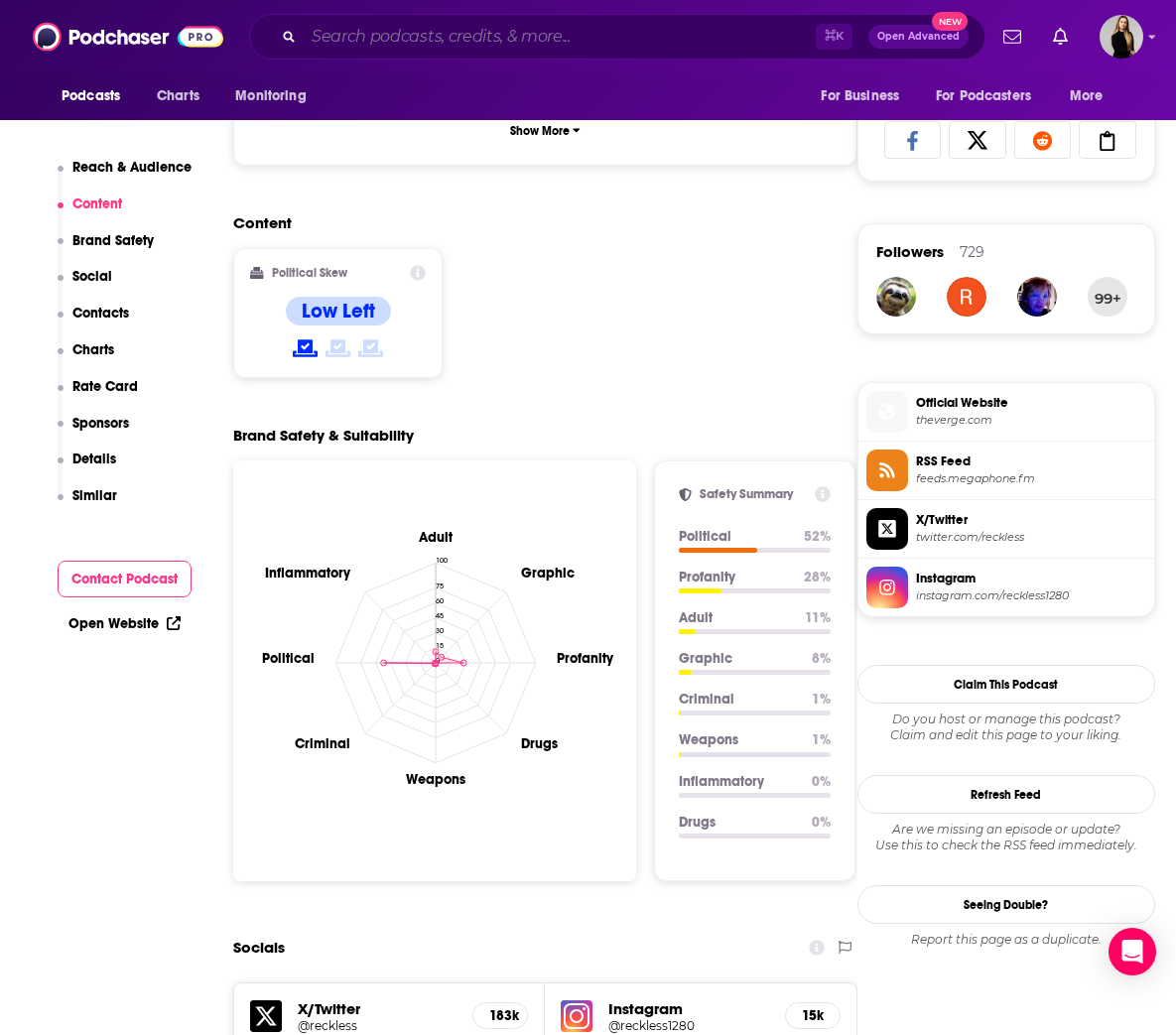 click at bounding box center (560, 37) 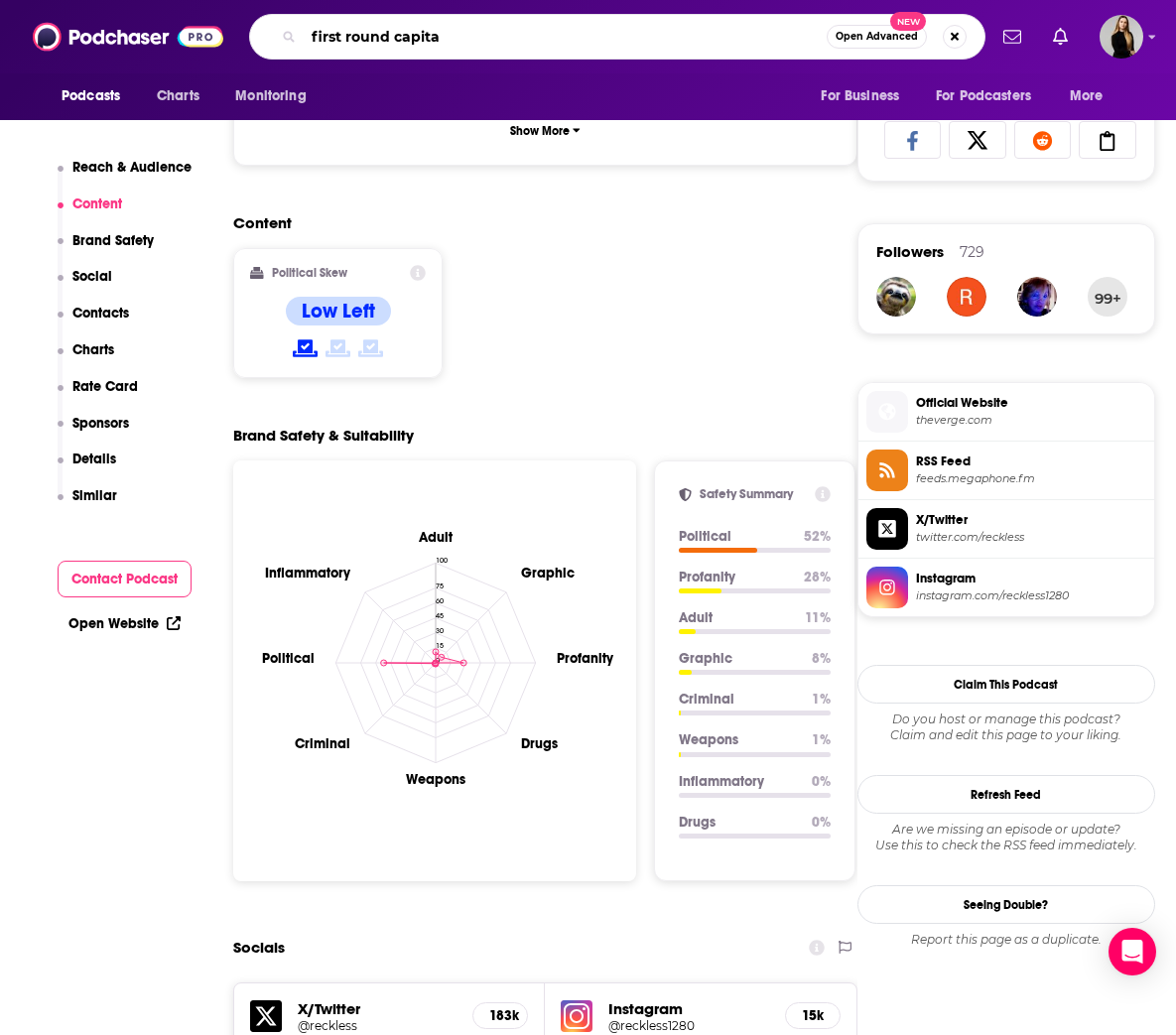 type on "first round capital" 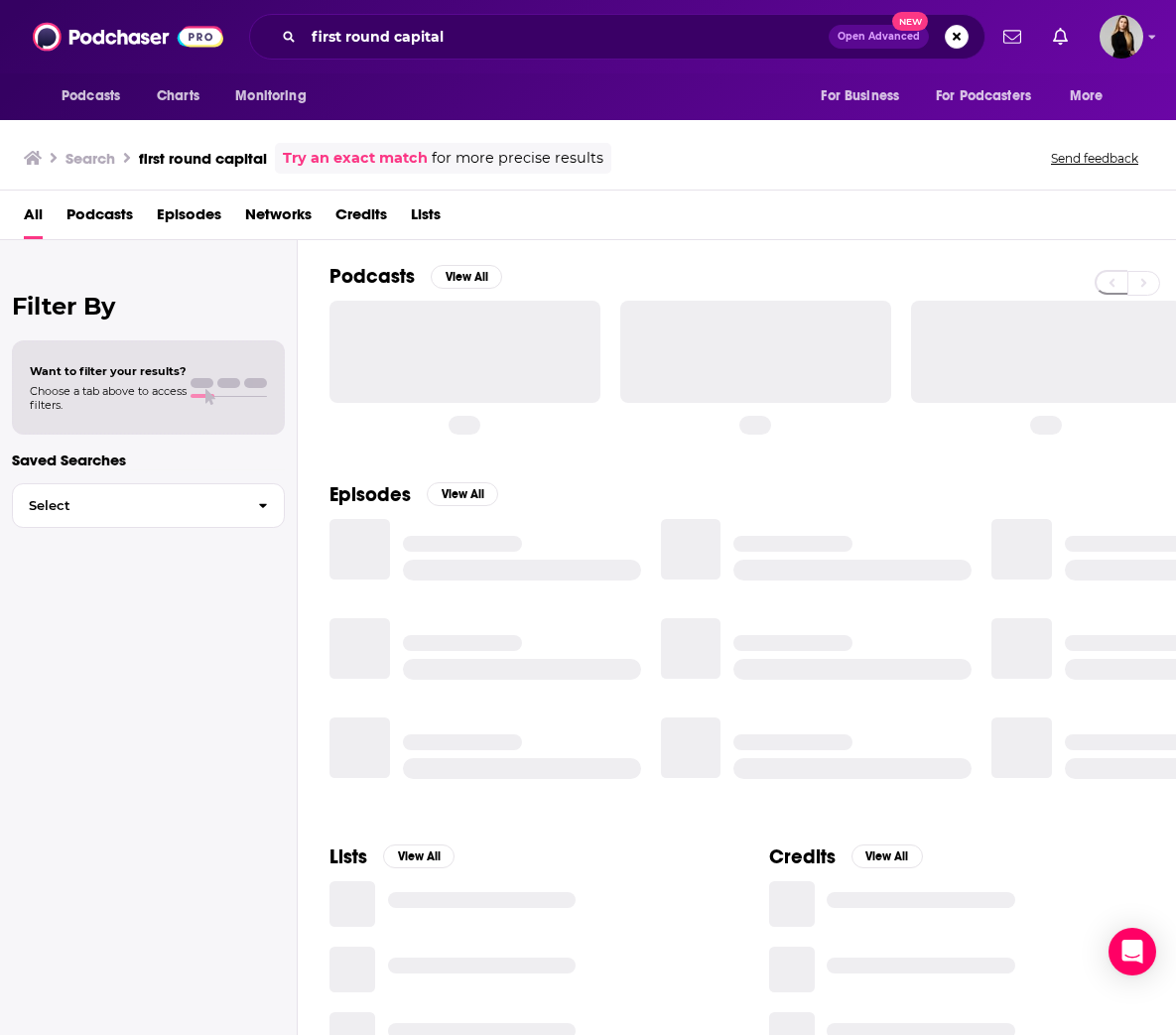 scroll, scrollTop: 0, scrollLeft: 0, axis: both 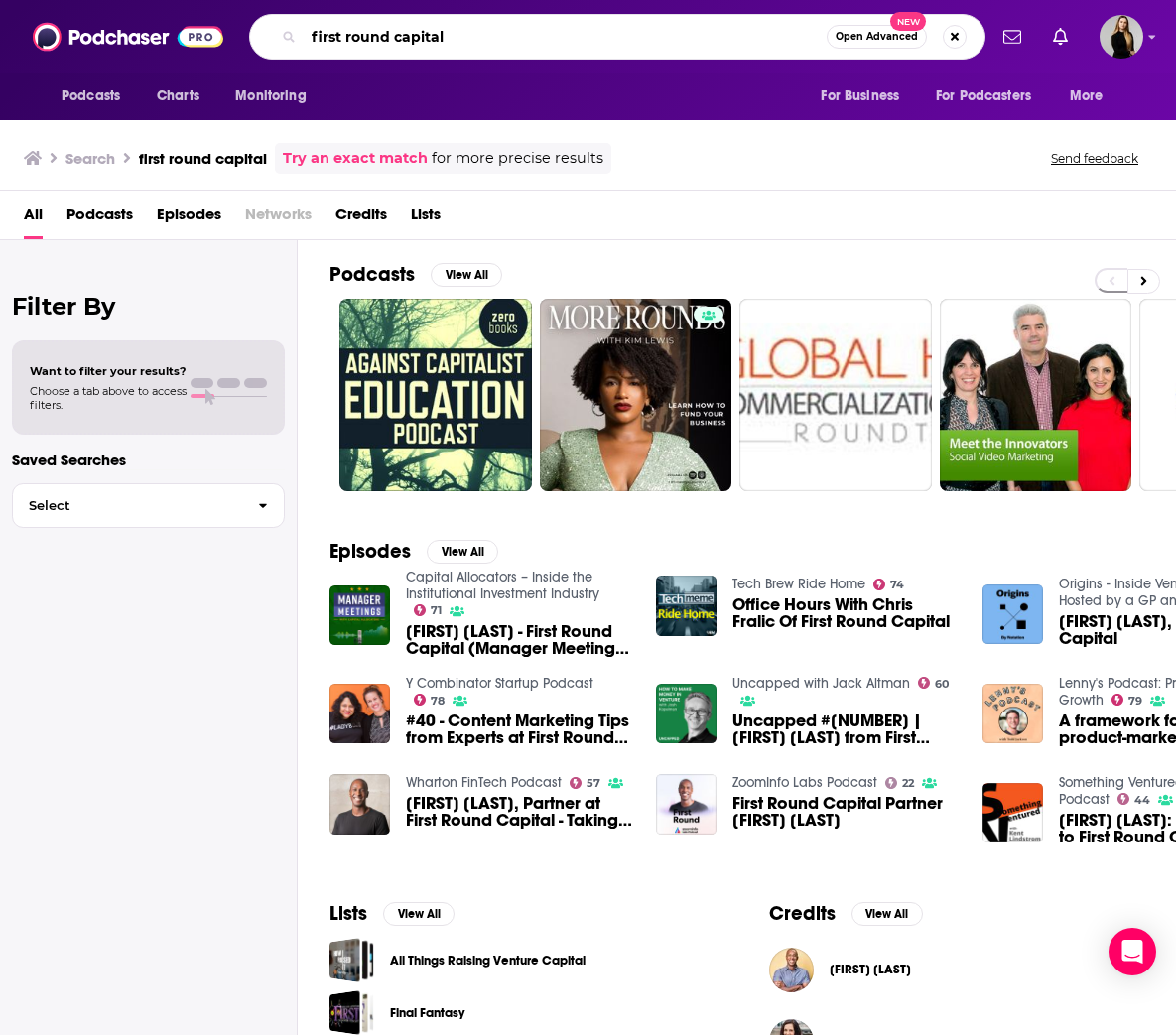 click on "first round capital" at bounding box center [565, 37] 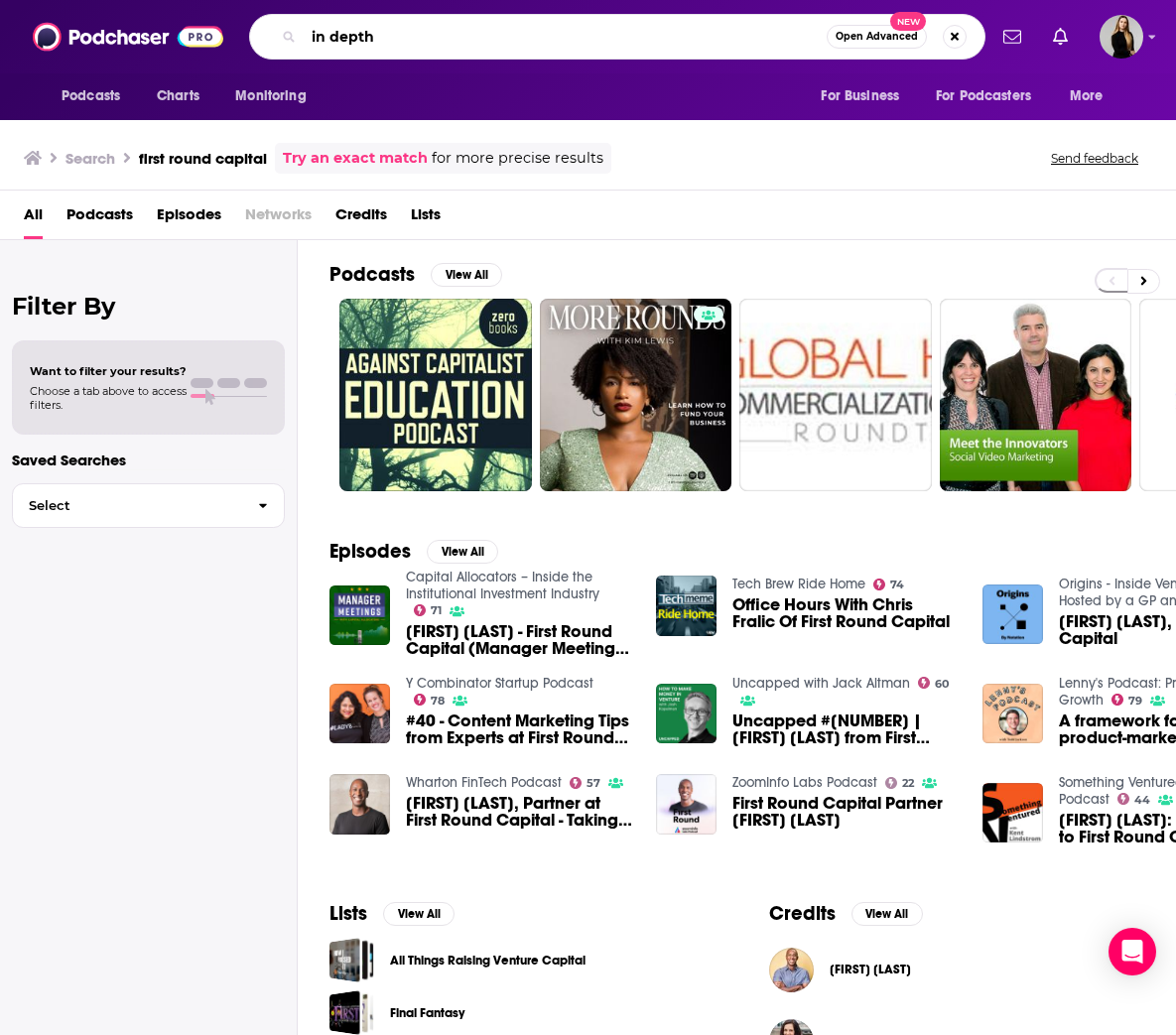 type on "in depth" 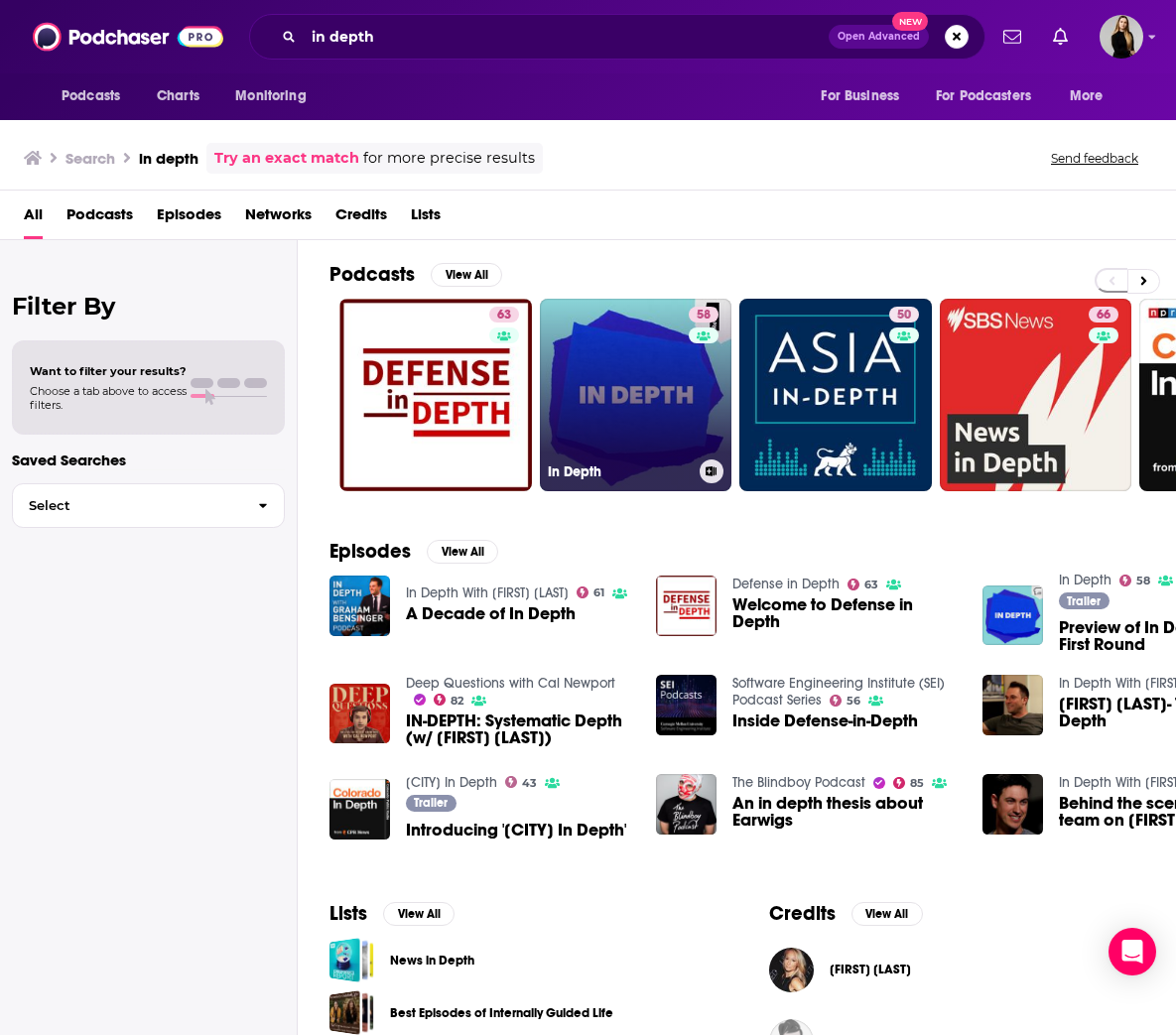 click on "58 In Depth" at bounding box center [636, 395] 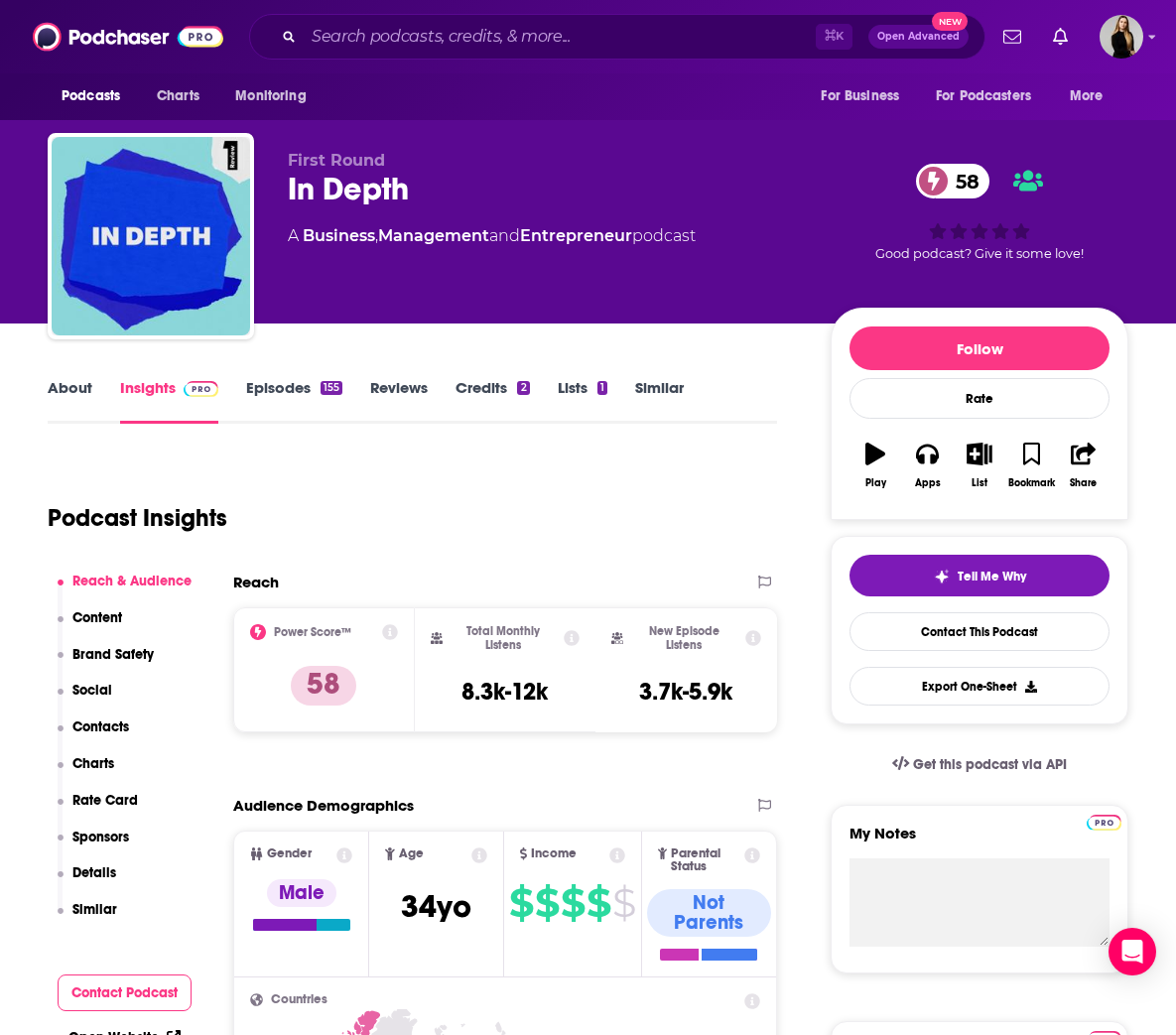 click on "About" at bounding box center [69, 401] 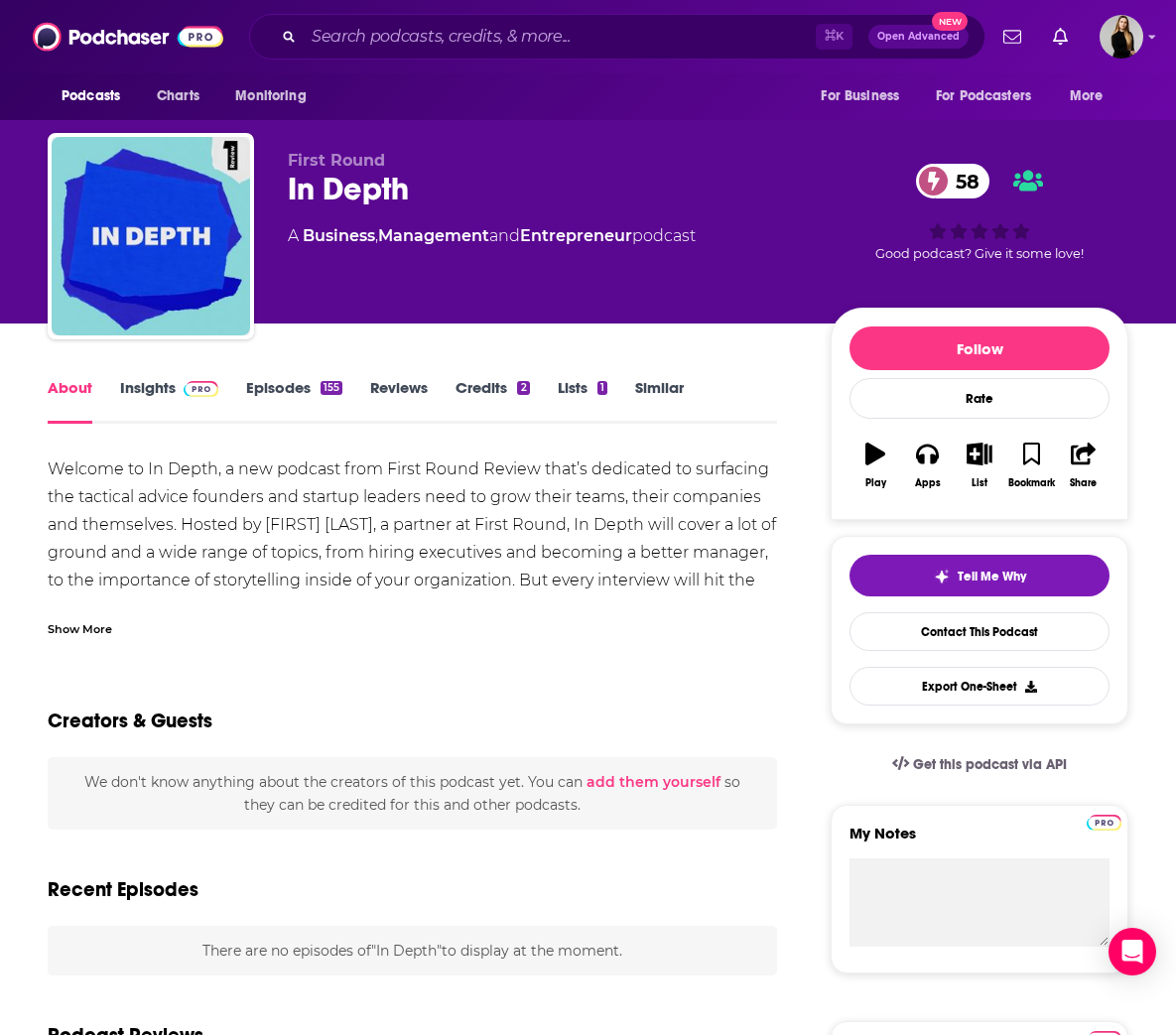 scroll, scrollTop: 7, scrollLeft: 0, axis: vertical 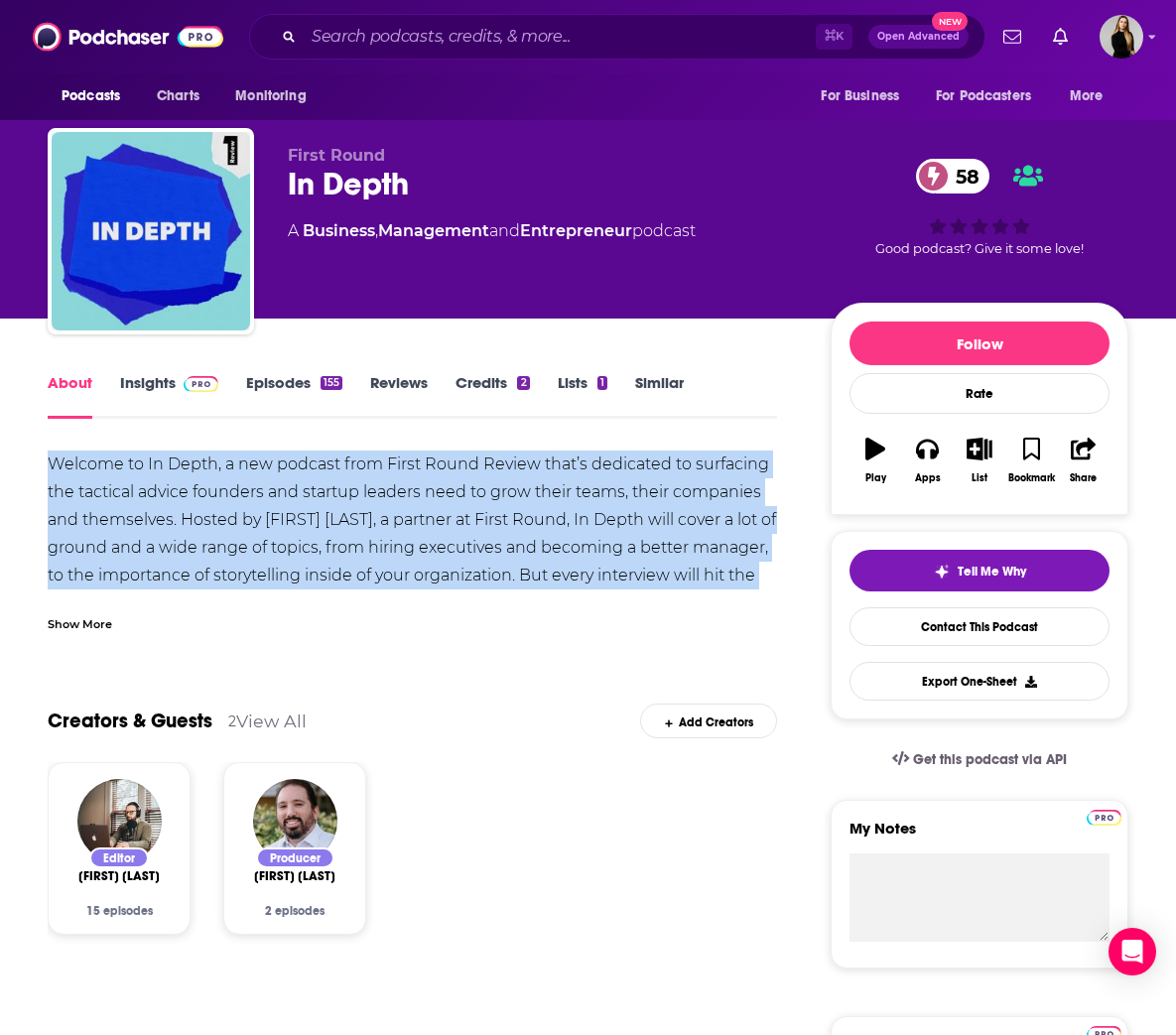 drag, startPoint x: 31, startPoint y: 455, endPoint x: 367, endPoint y: 613, distance: 371.29503 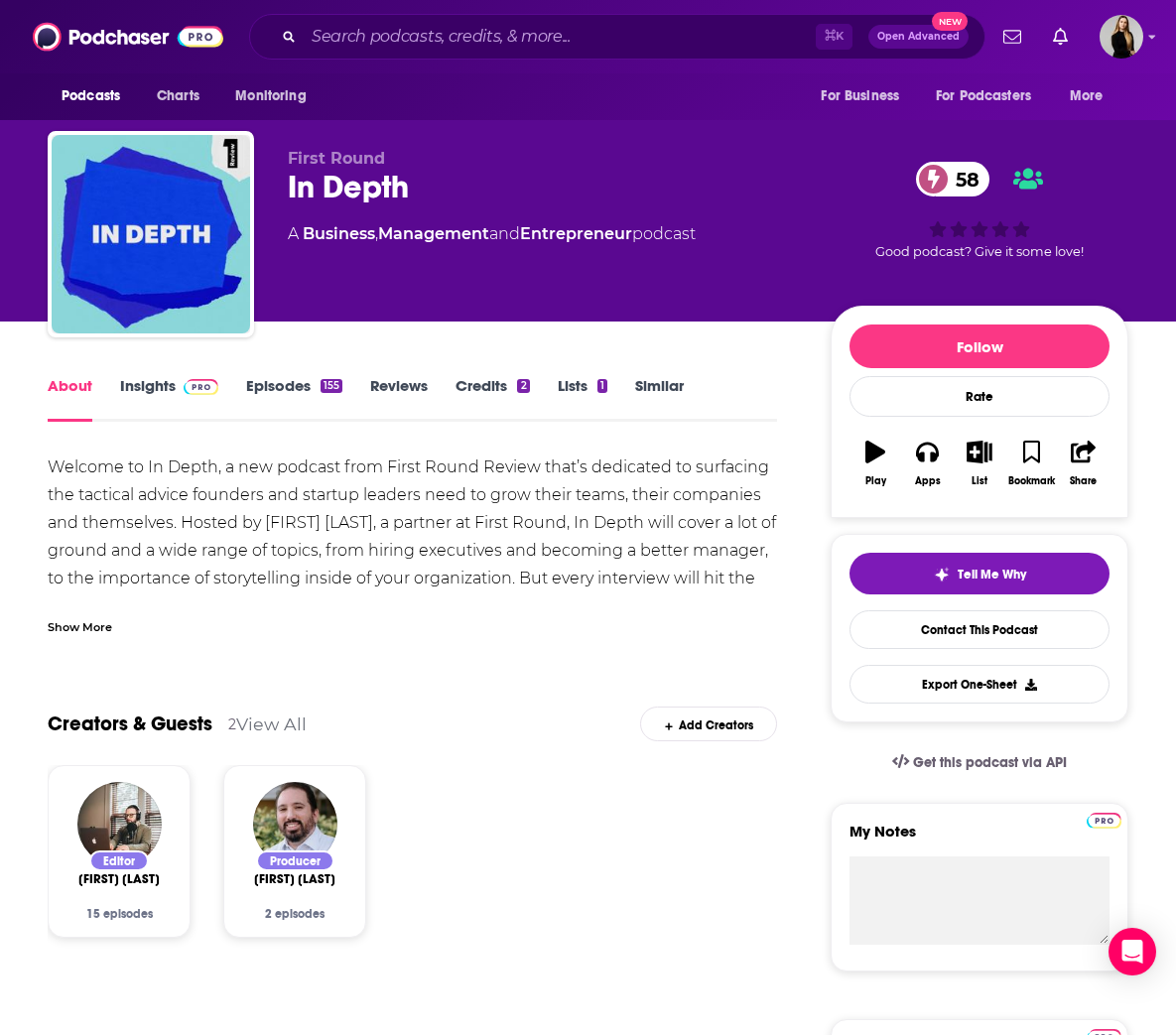 drag, startPoint x: 89, startPoint y: 625, endPoint x: 111, endPoint y: 608, distance: 27.802878 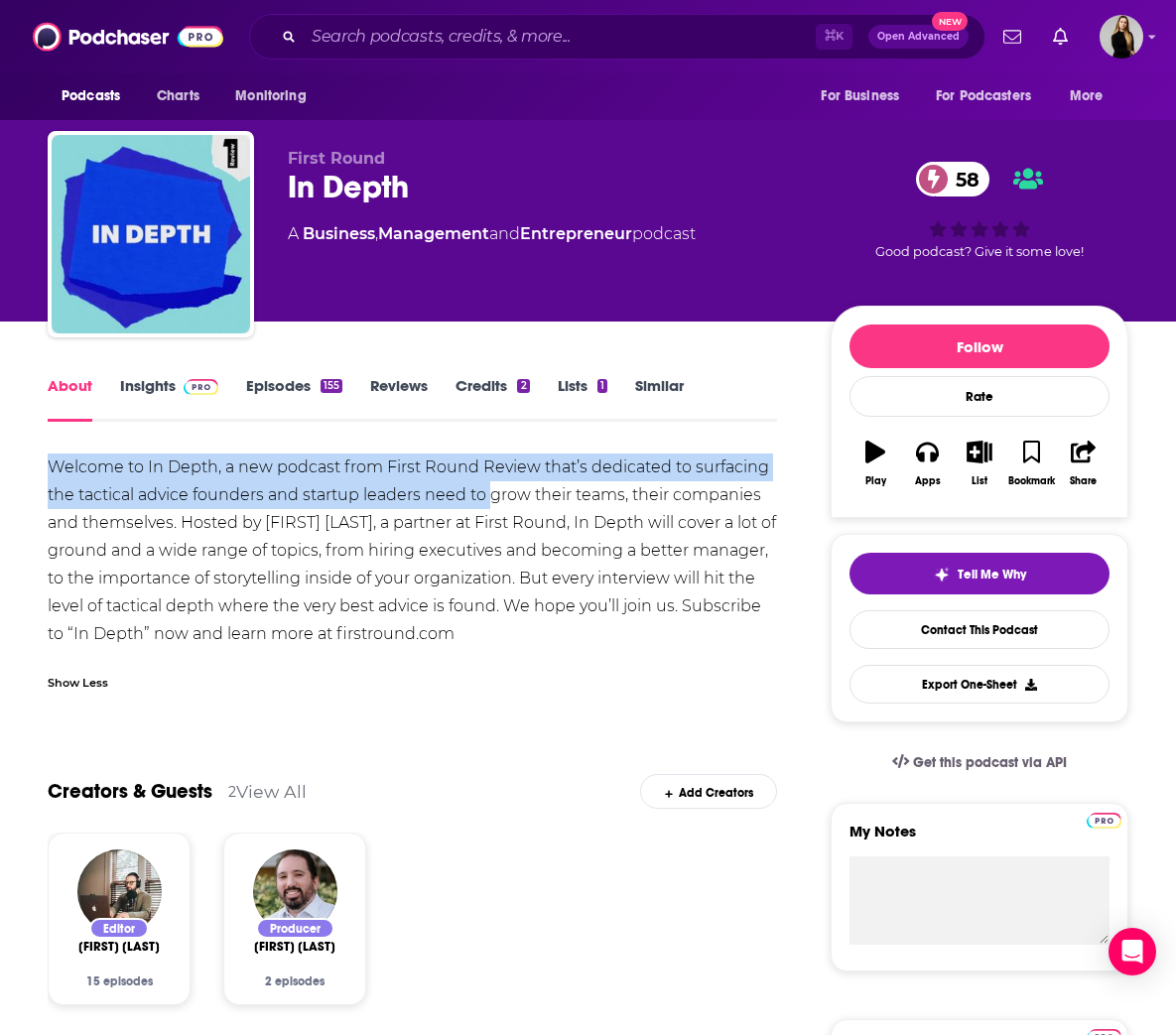 drag, startPoint x: 47, startPoint y: 462, endPoint x: 489, endPoint y: 499, distance: 443.54594 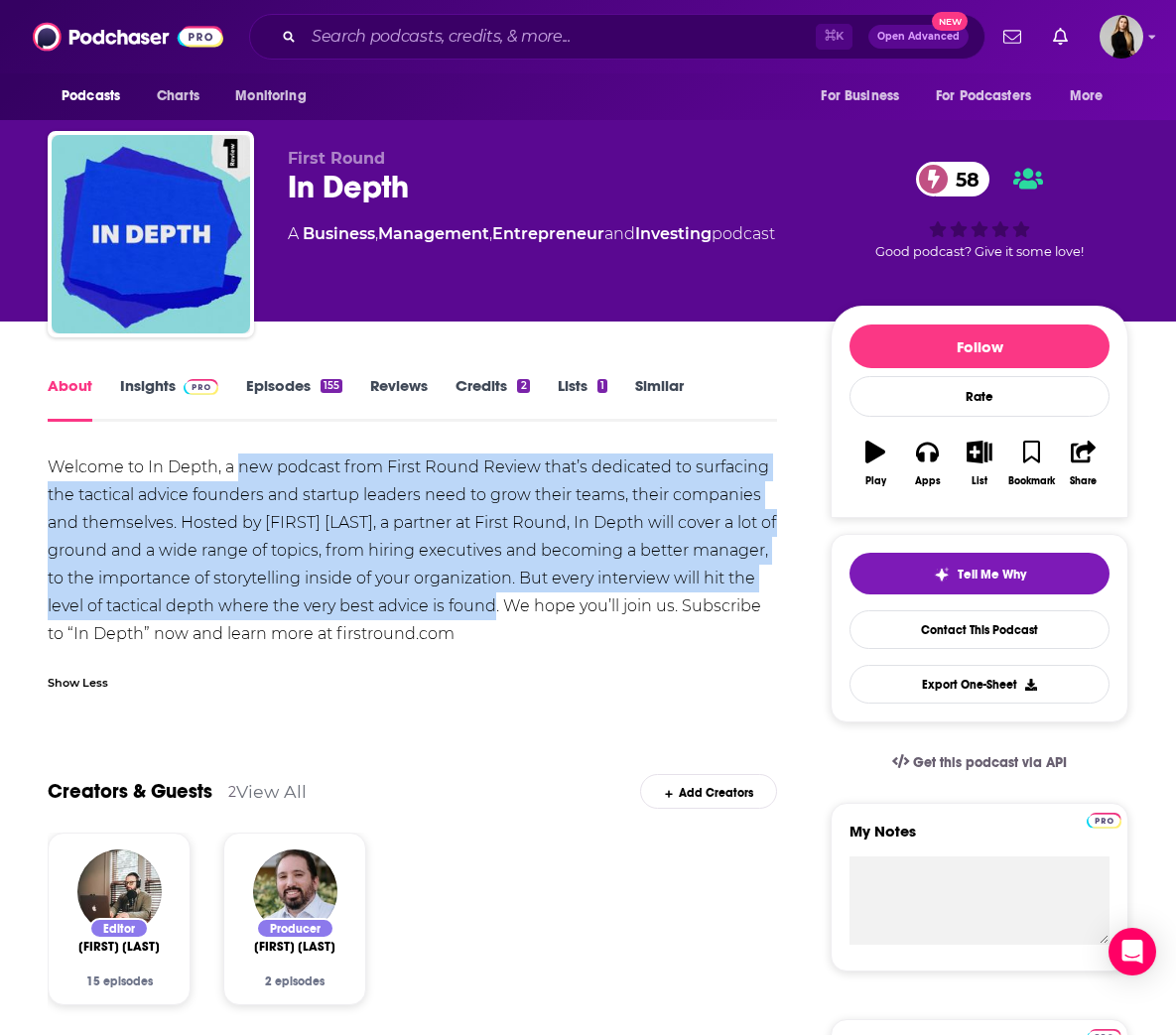 drag, startPoint x: 240, startPoint y: 465, endPoint x: 505, endPoint y: 611, distance: 302.55743 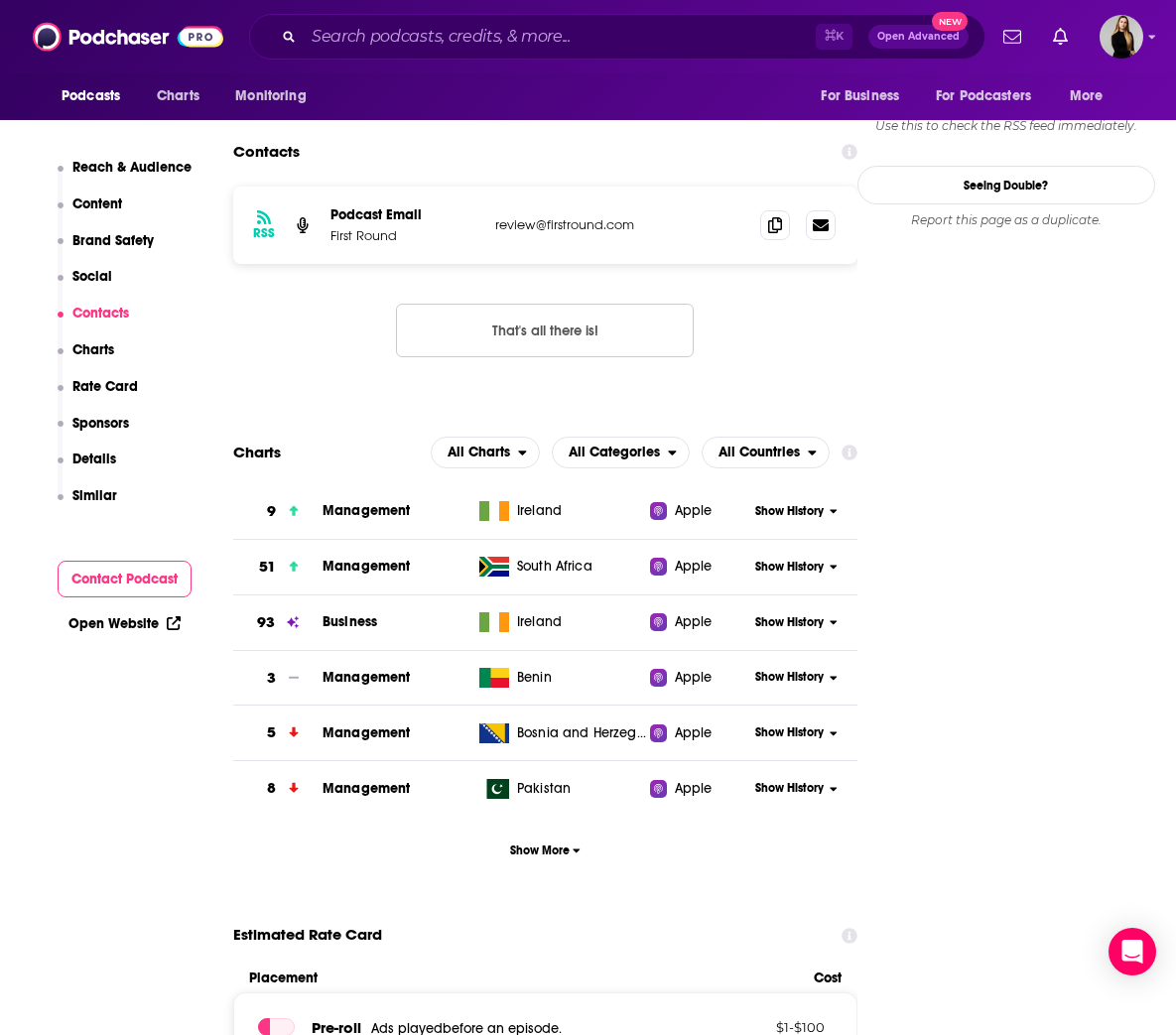 scroll, scrollTop: 1952, scrollLeft: 0, axis: vertical 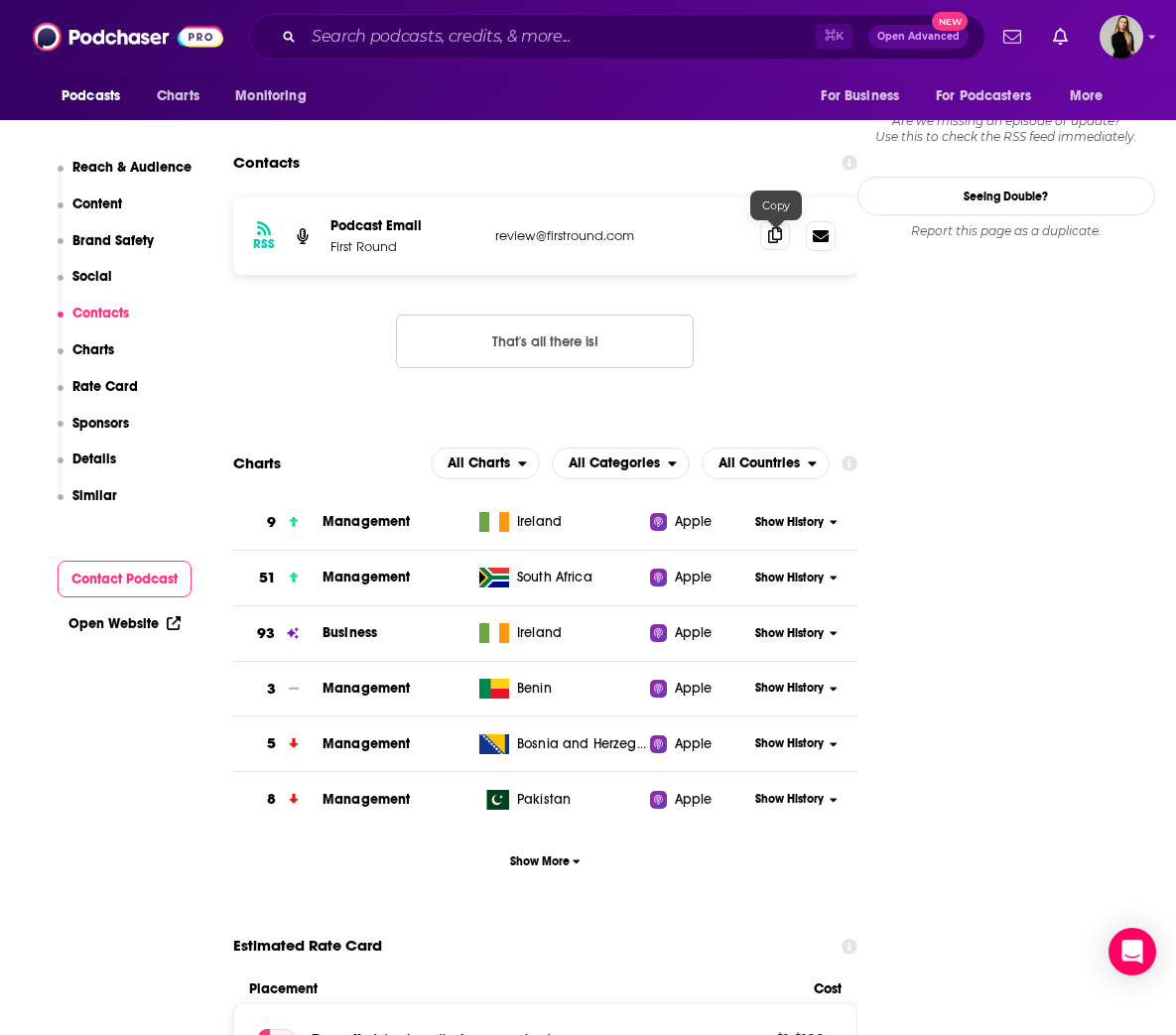click 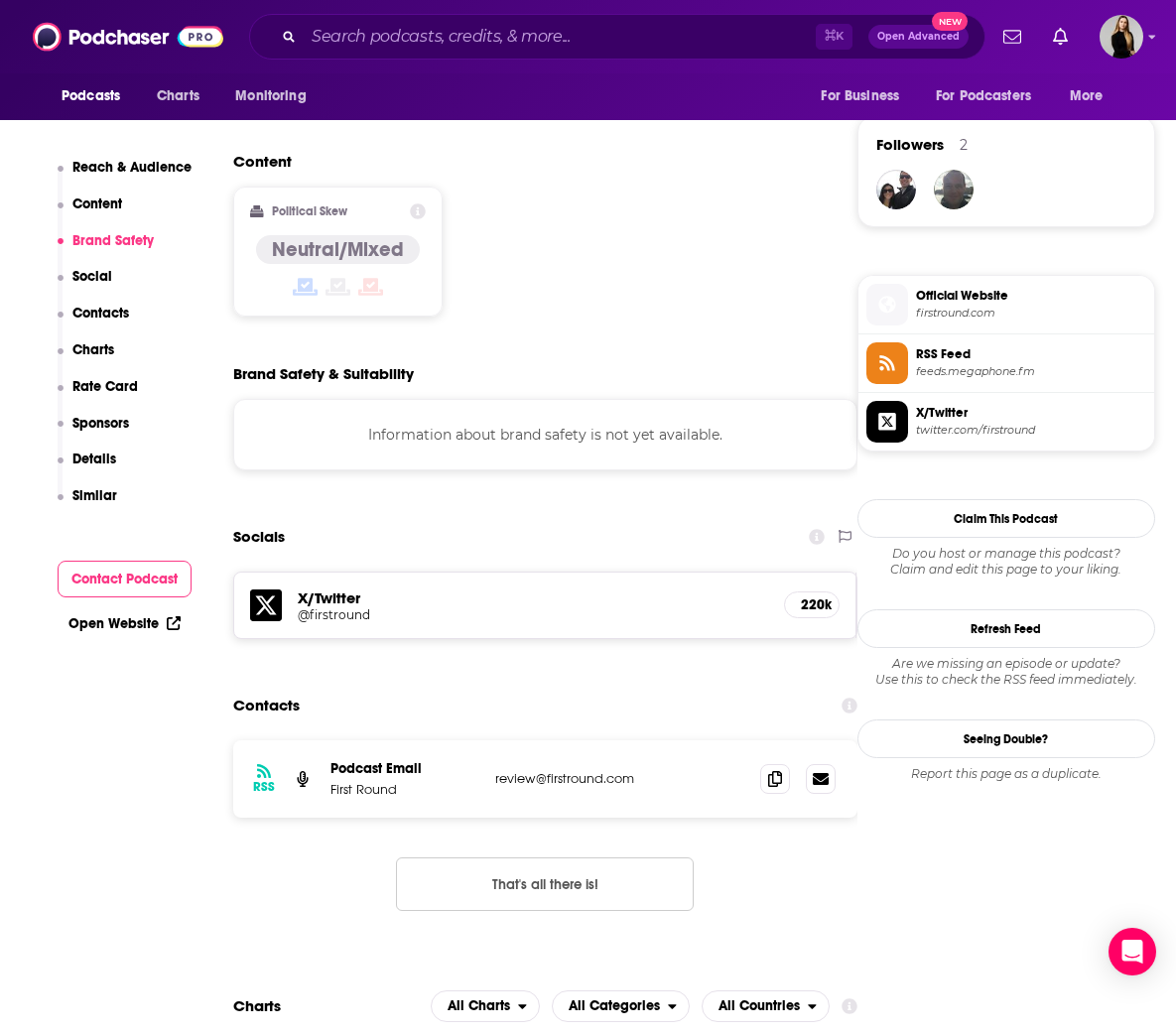 scroll, scrollTop: 1307, scrollLeft: 0, axis: vertical 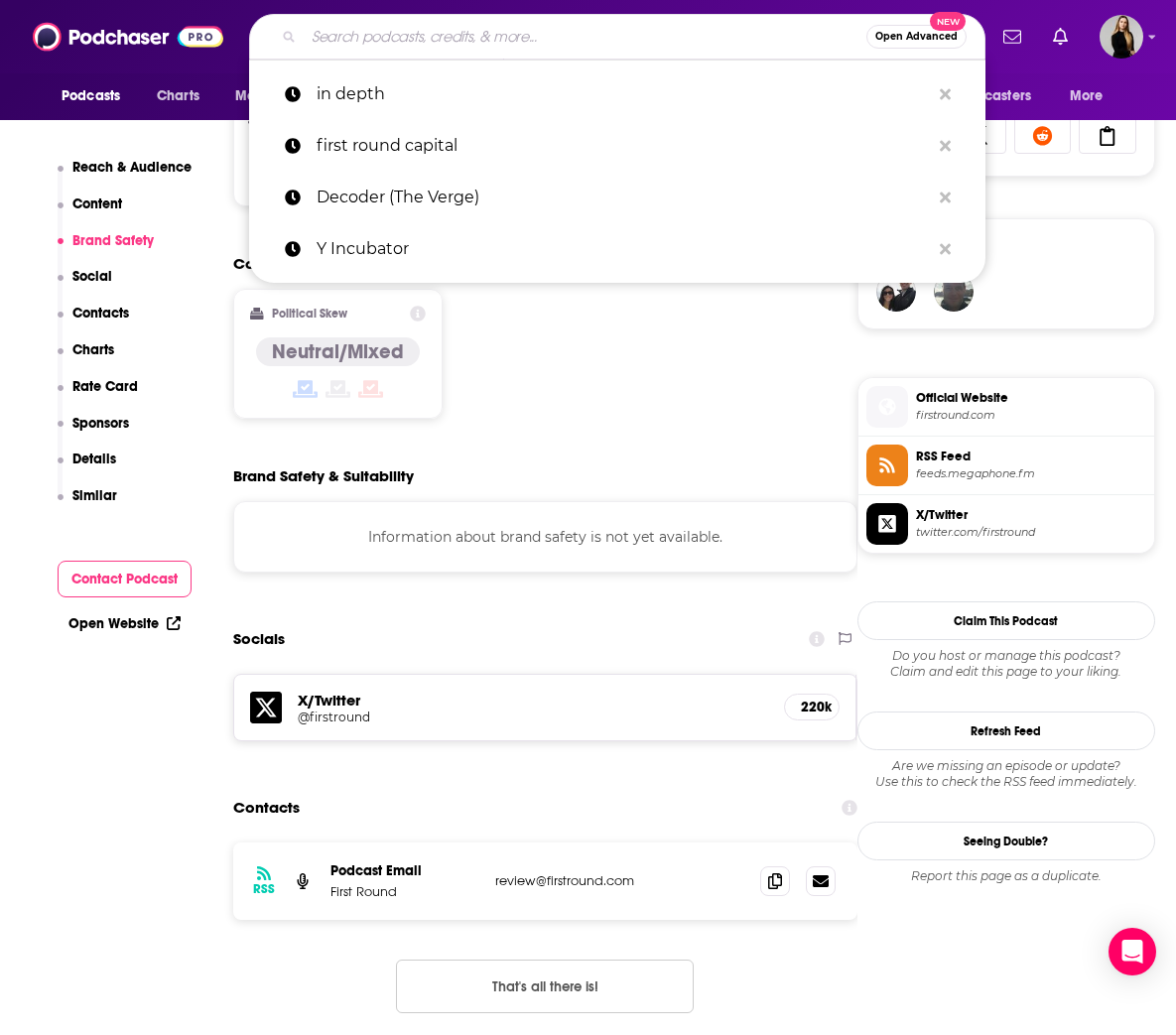 click at bounding box center (585, 37) 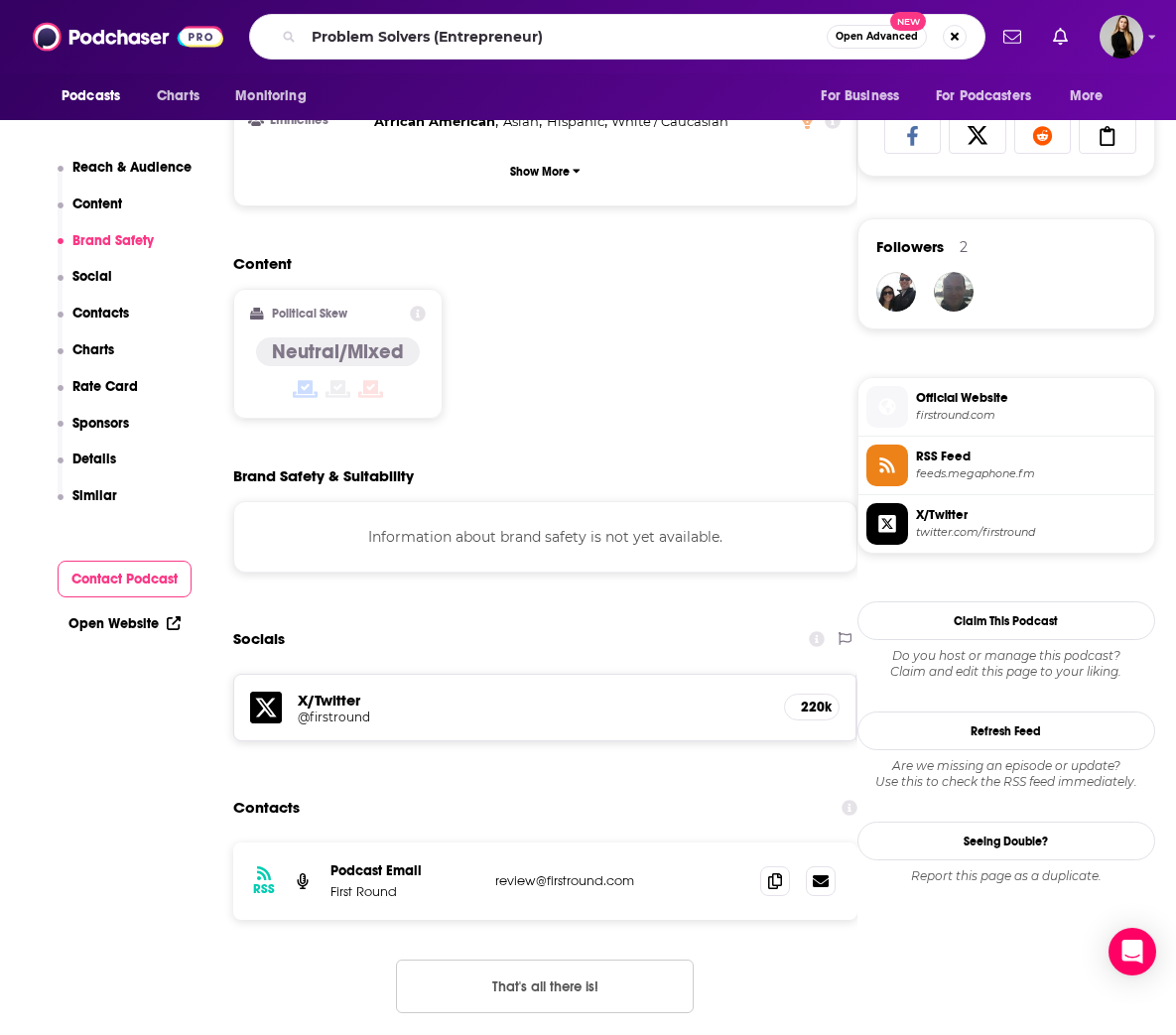 scroll, scrollTop: 0, scrollLeft: 0, axis: both 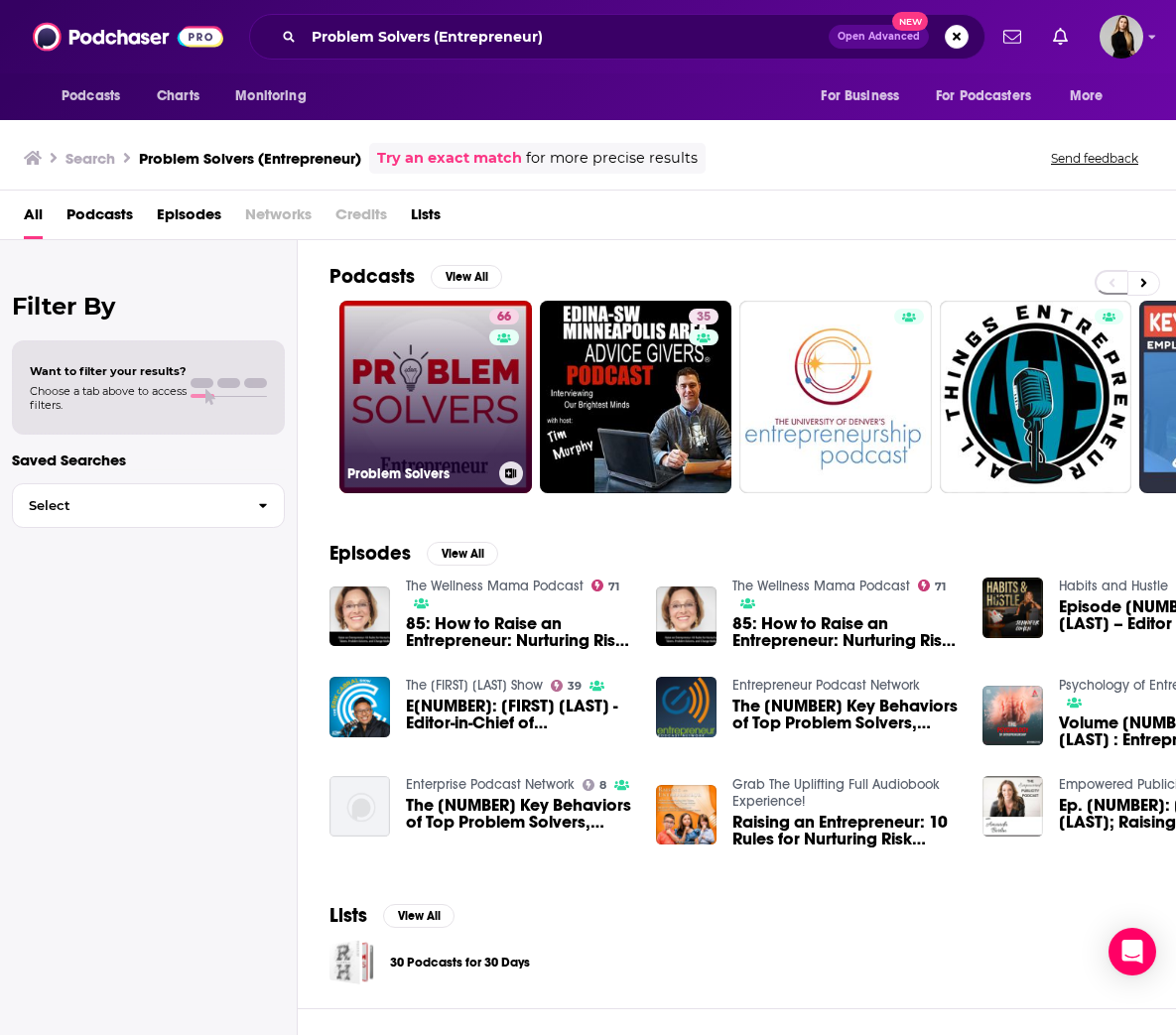 click on "66" at bounding box center [506, 385] 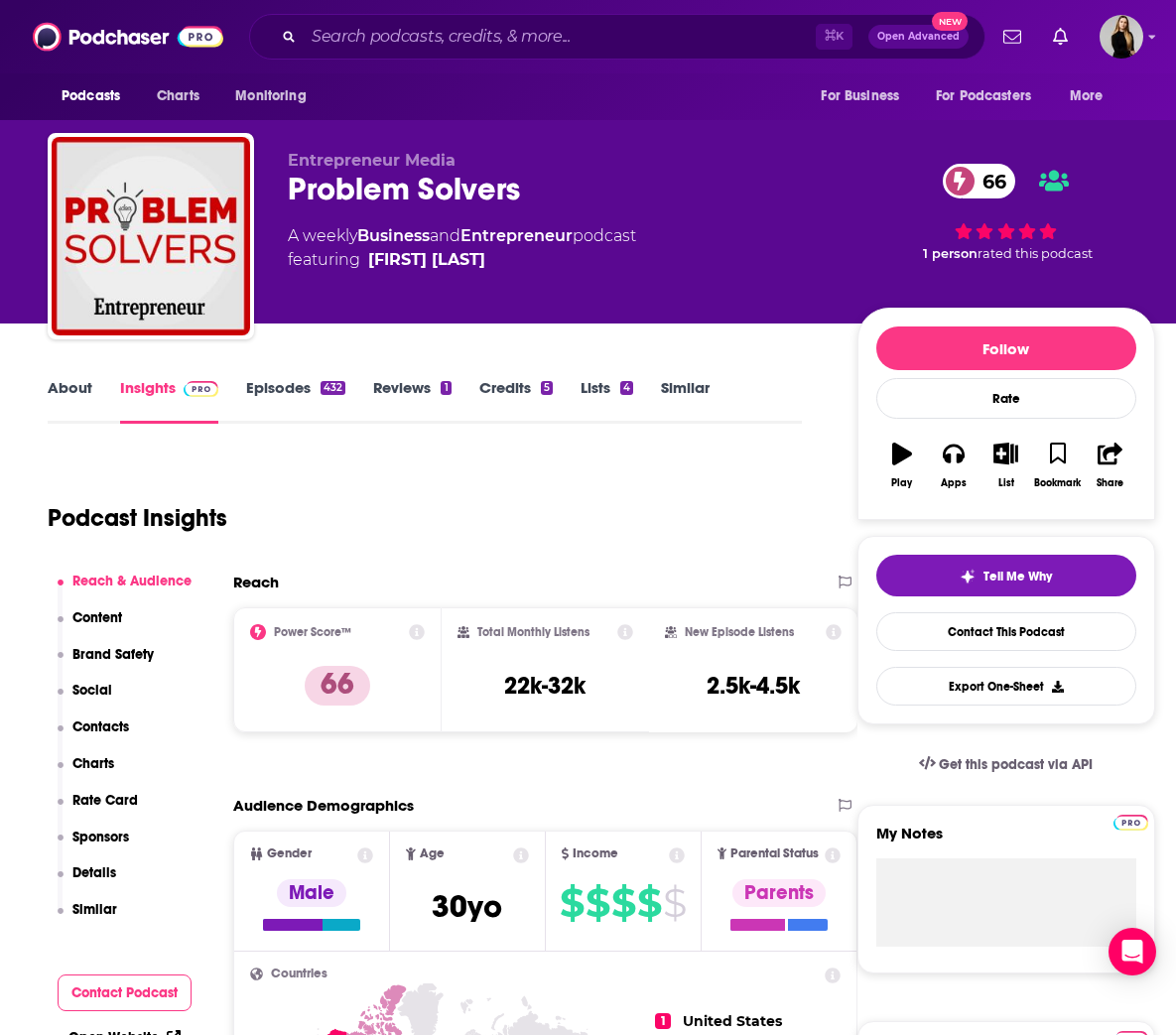 scroll, scrollTop: 50, scrollLeft: 0, axis: vertical 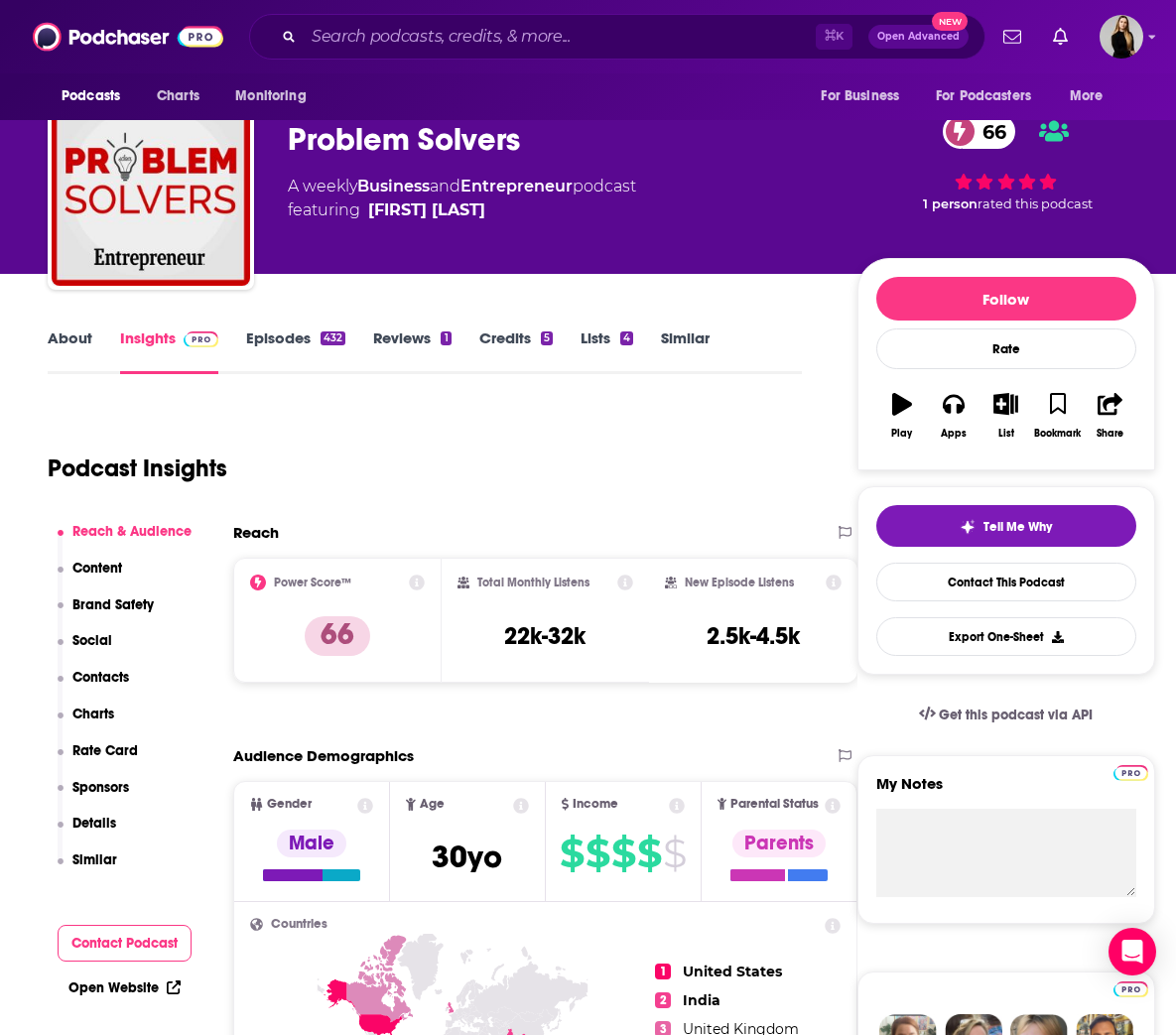 click on "Contacts" at bounding box center (100, 677) 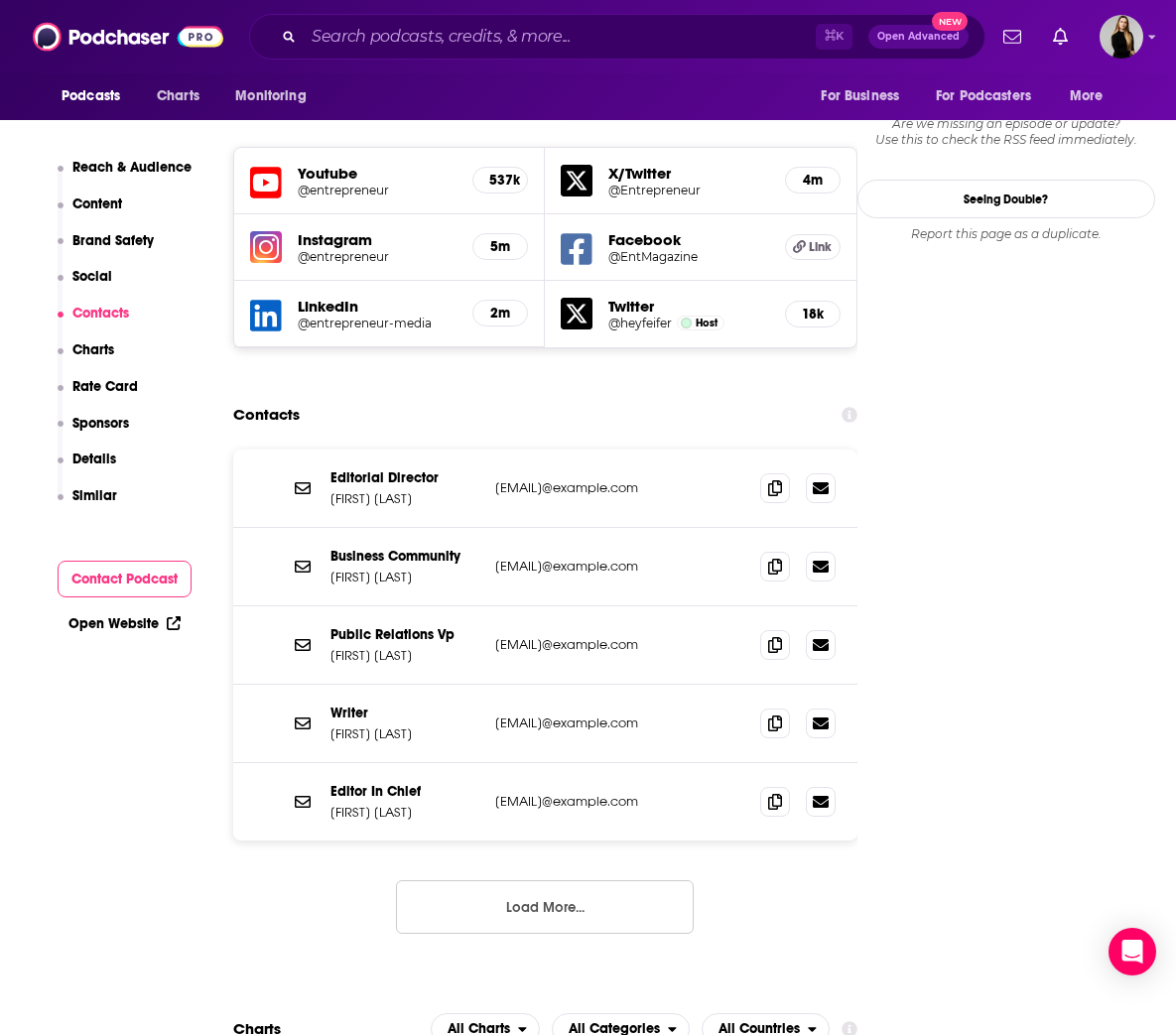 scroll, scrollTop: 2309, scrollLeft: 0, axis: vertical 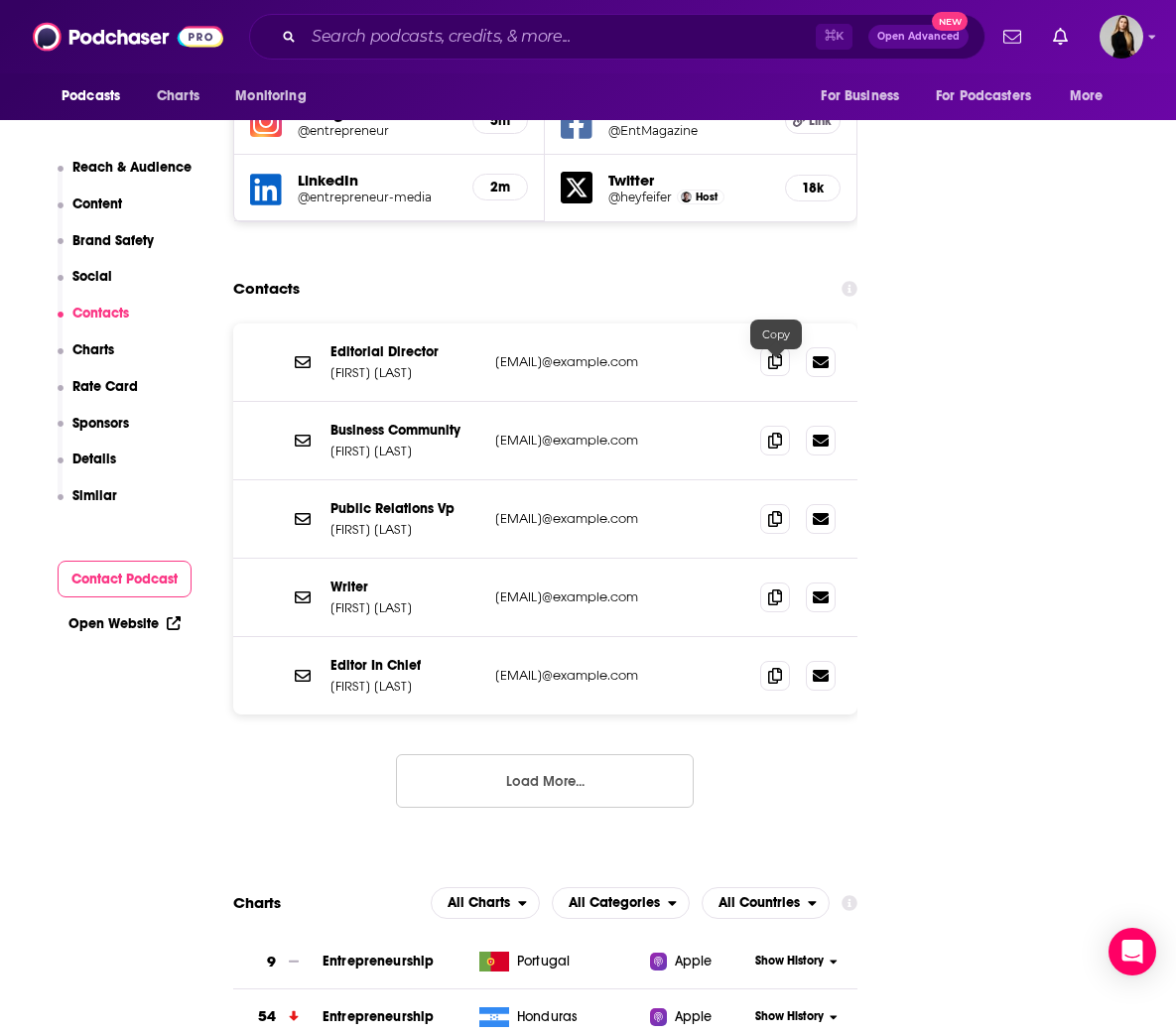 click at bounding box center [775, 361] 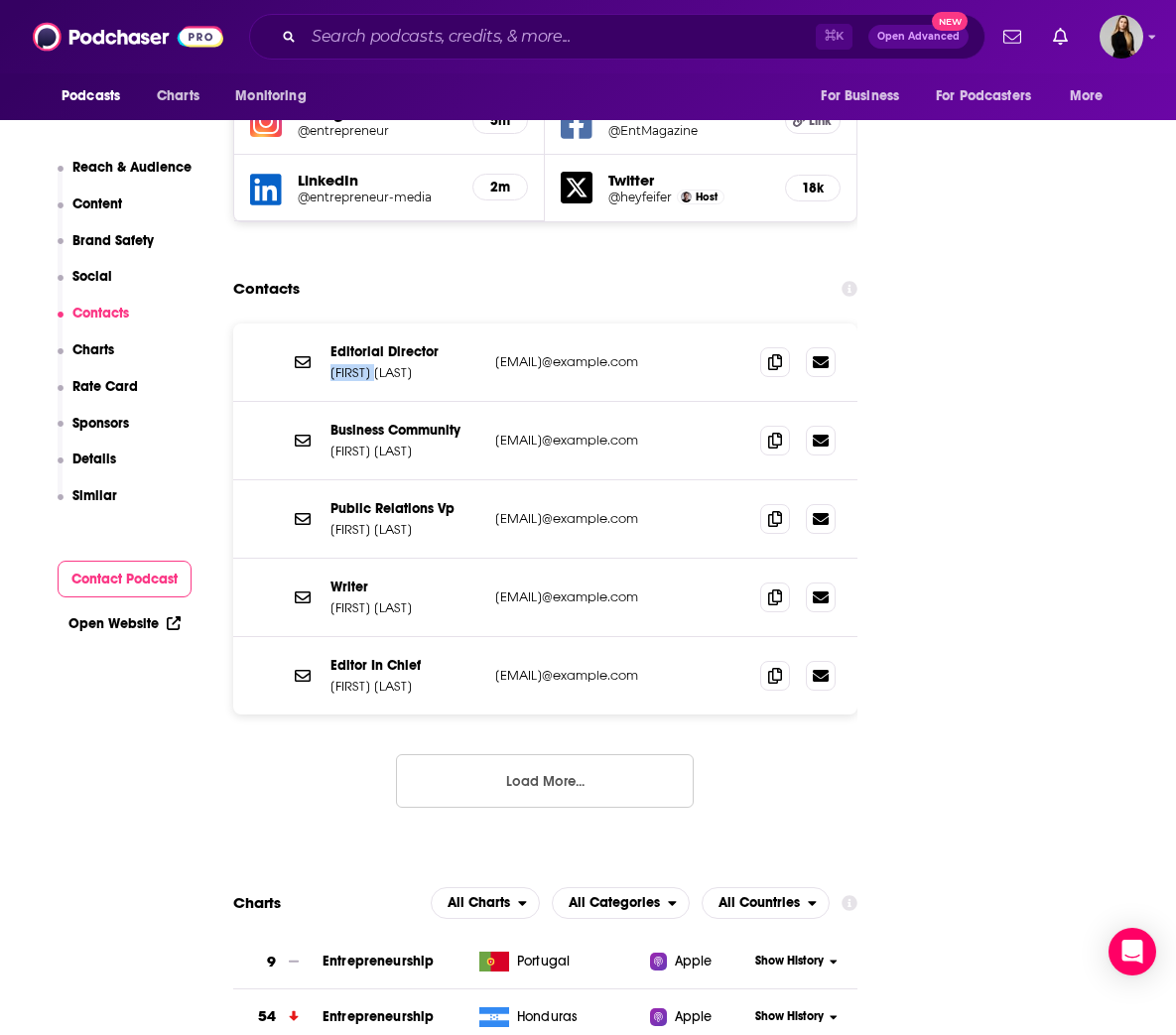 drag, startPoint x: 404, startPoint y: 384, endPoint x: 324, endPoint y: 383, distance: 80.00625 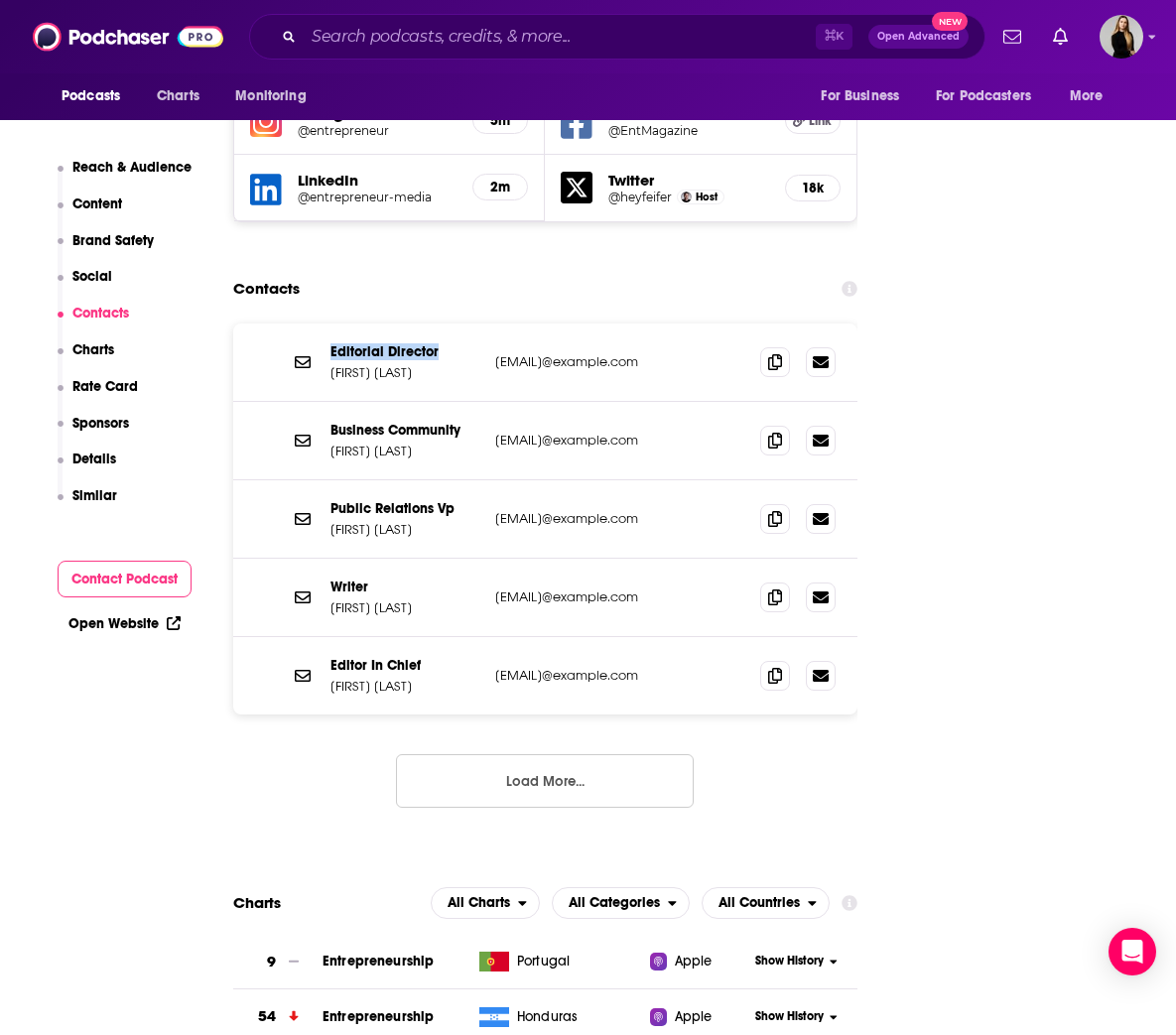 drag, startPoint x: 454, startPoint y: 358, endPoint x: 329, endPoint y: 368, distance: 125.39936 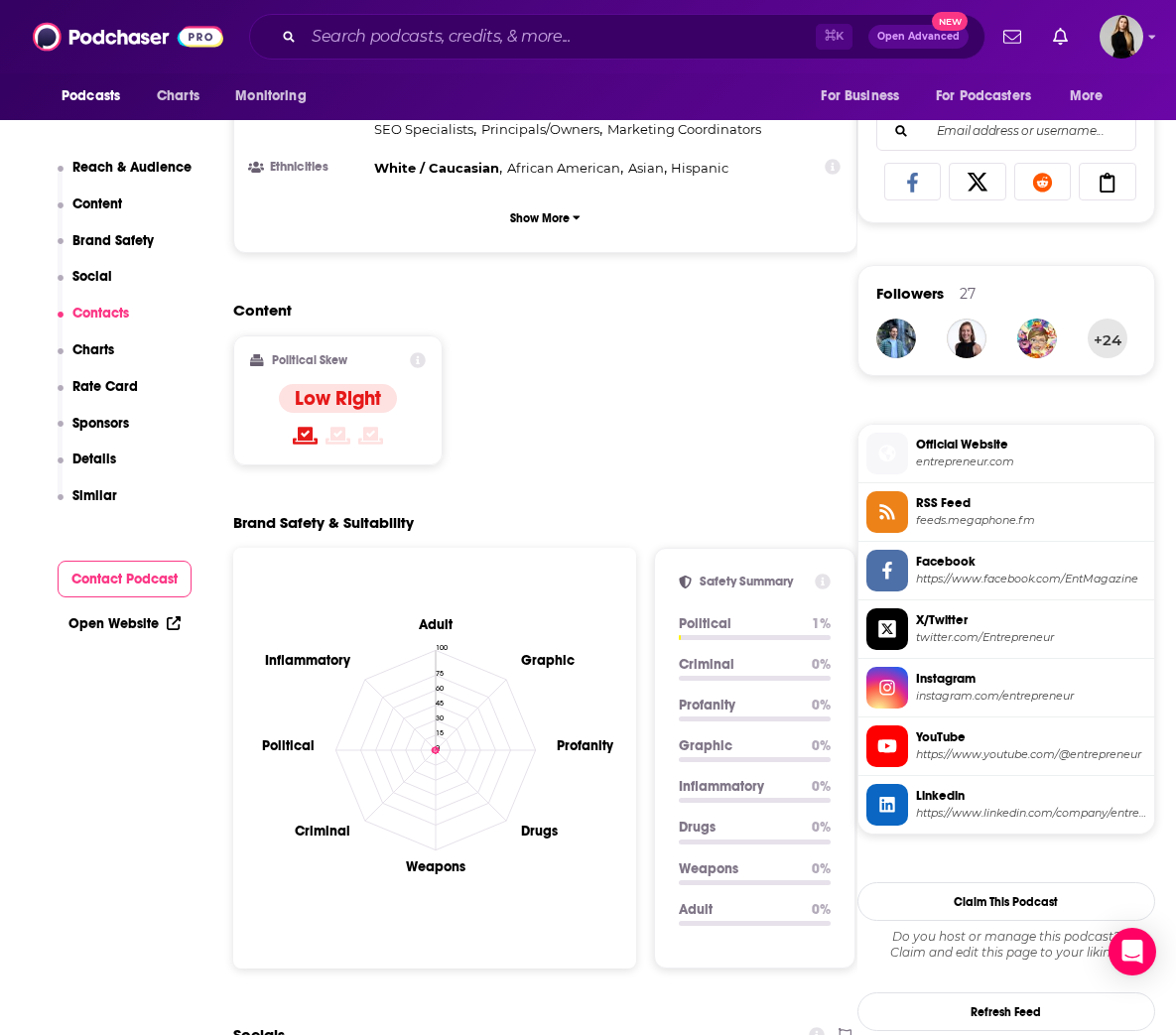 scroll, scrollTop: 0, scrollLeft: 0, axis: both 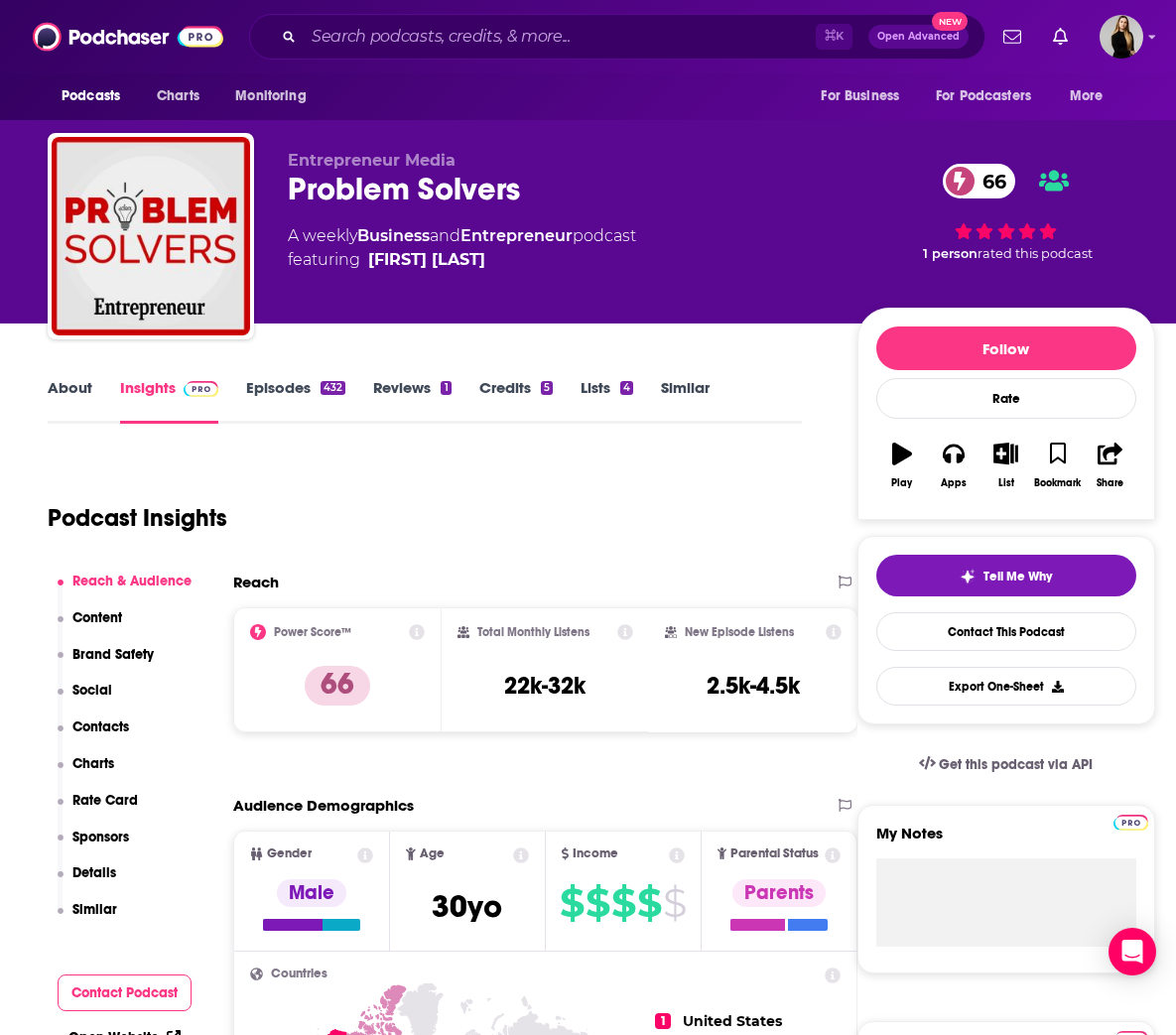 click on "About" at bounding box center (69, 401) 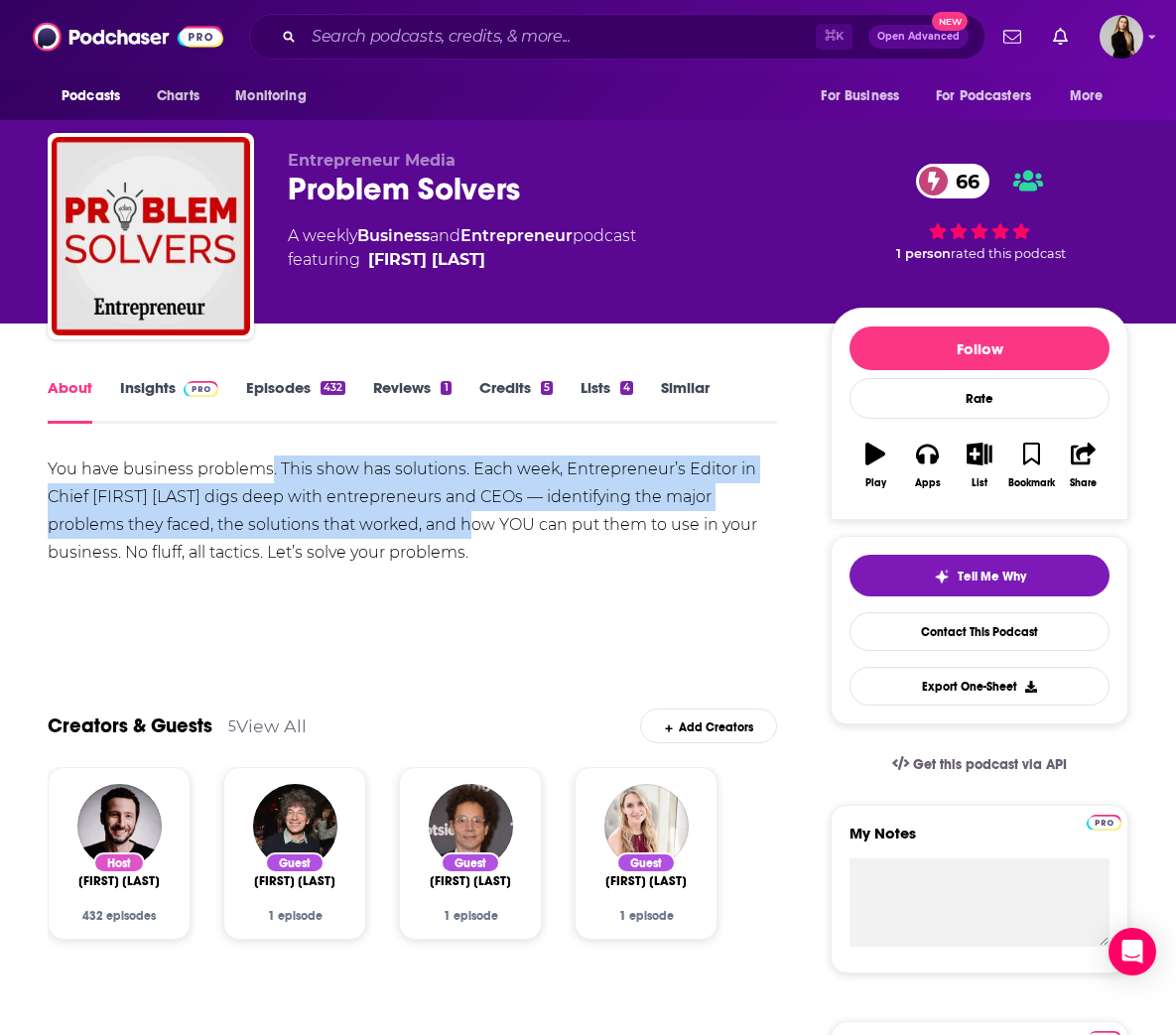 drag, startPoint x: 271, startPoint y: 467, endPoint x: 26, endPoint y: 471, distance: 245.03265 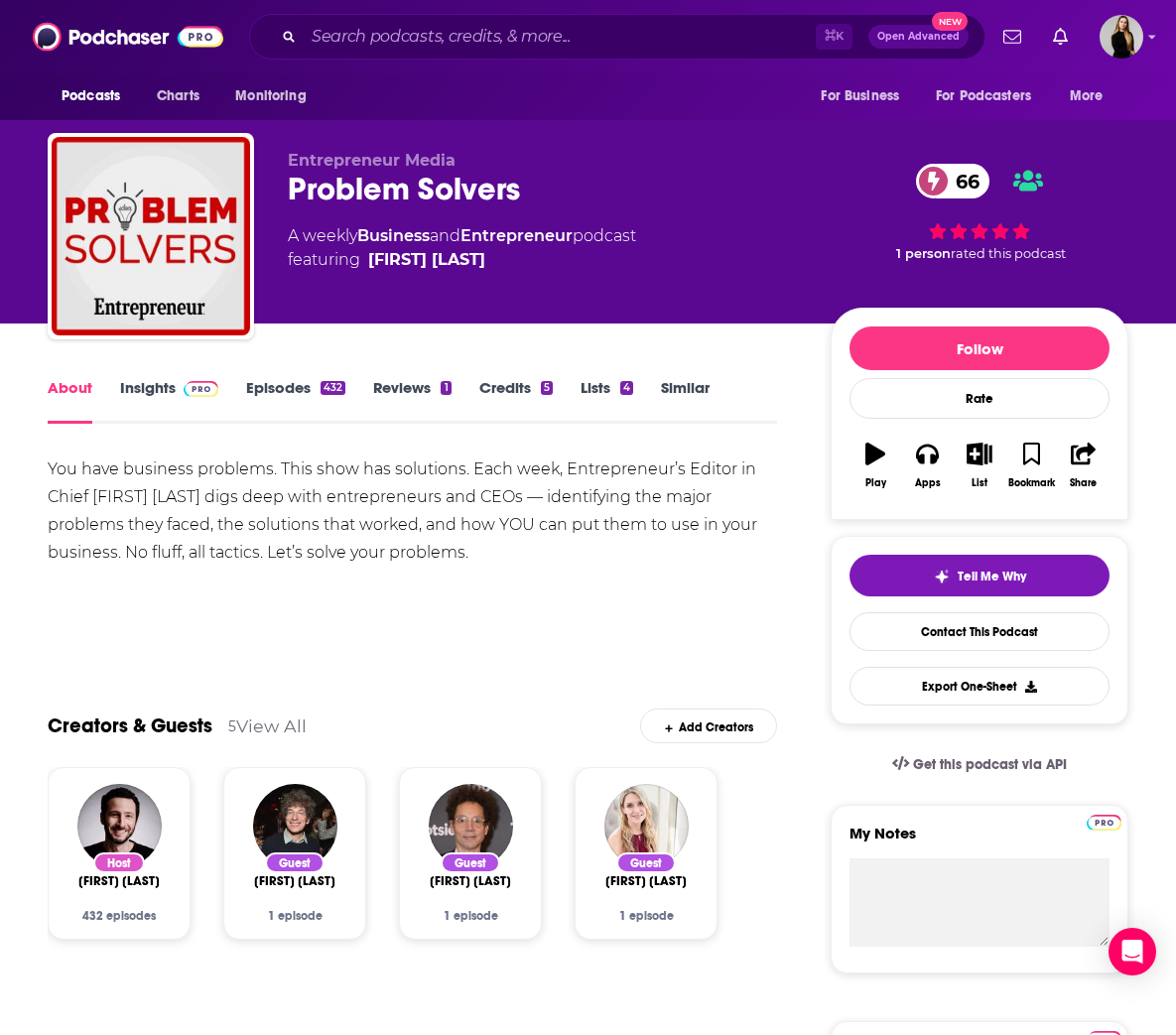 click on "You have business problems. This show has solutions. Each week, Entrepreneur’s Editor in Chief [FIRST] [LAST] digs deep with entrepreneurs and CEOs — identifying the major problems they faced, the solutions that worked, and how YOU can put them to use in your business. No fluff, all tactics. Let’s solve your problems." at bounding box center [412, 511] 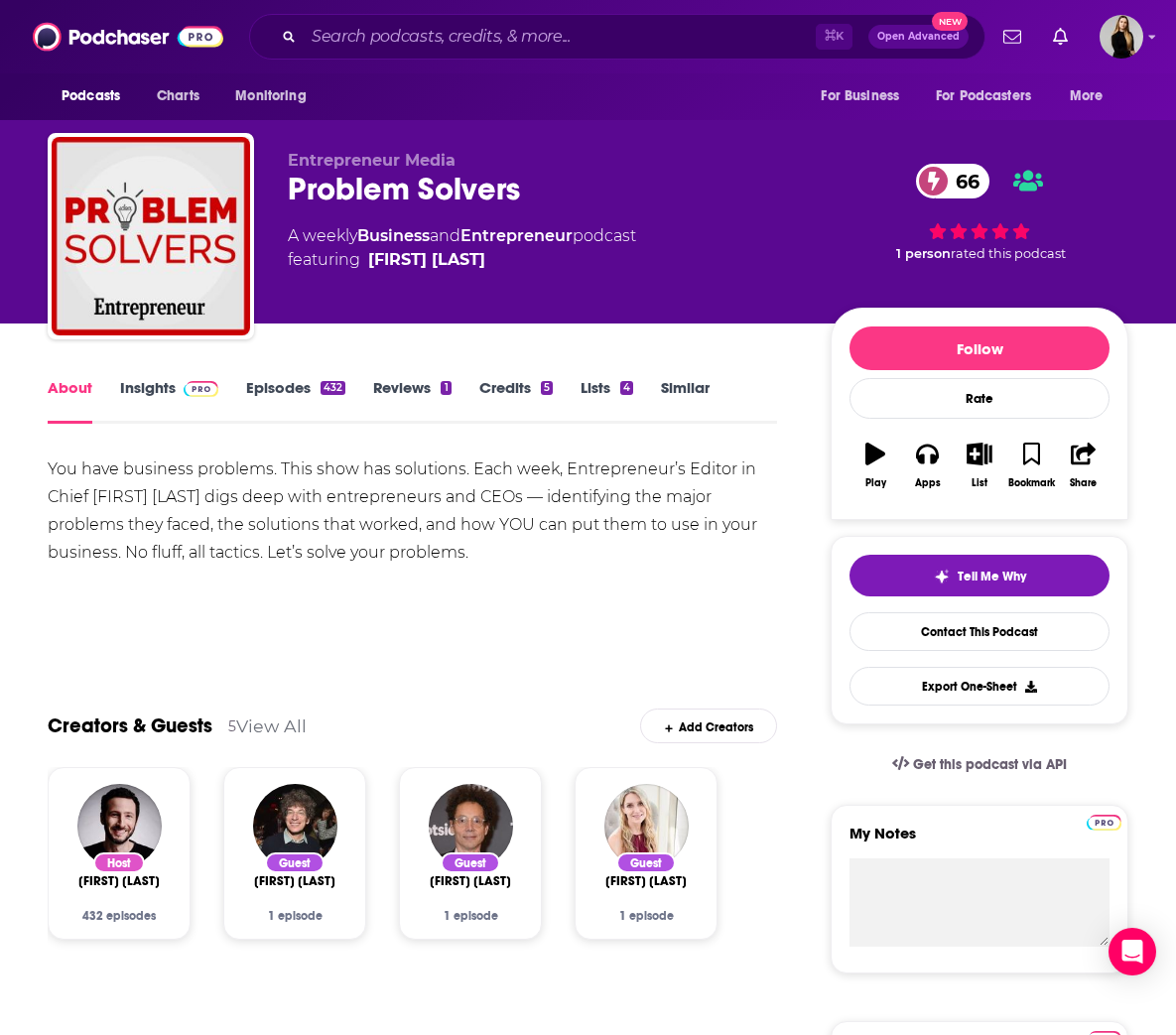 drag, startPoint x: 466, startPoint y: 471, endPoint x: 448, endPoint y: 548, distance: 79.07591 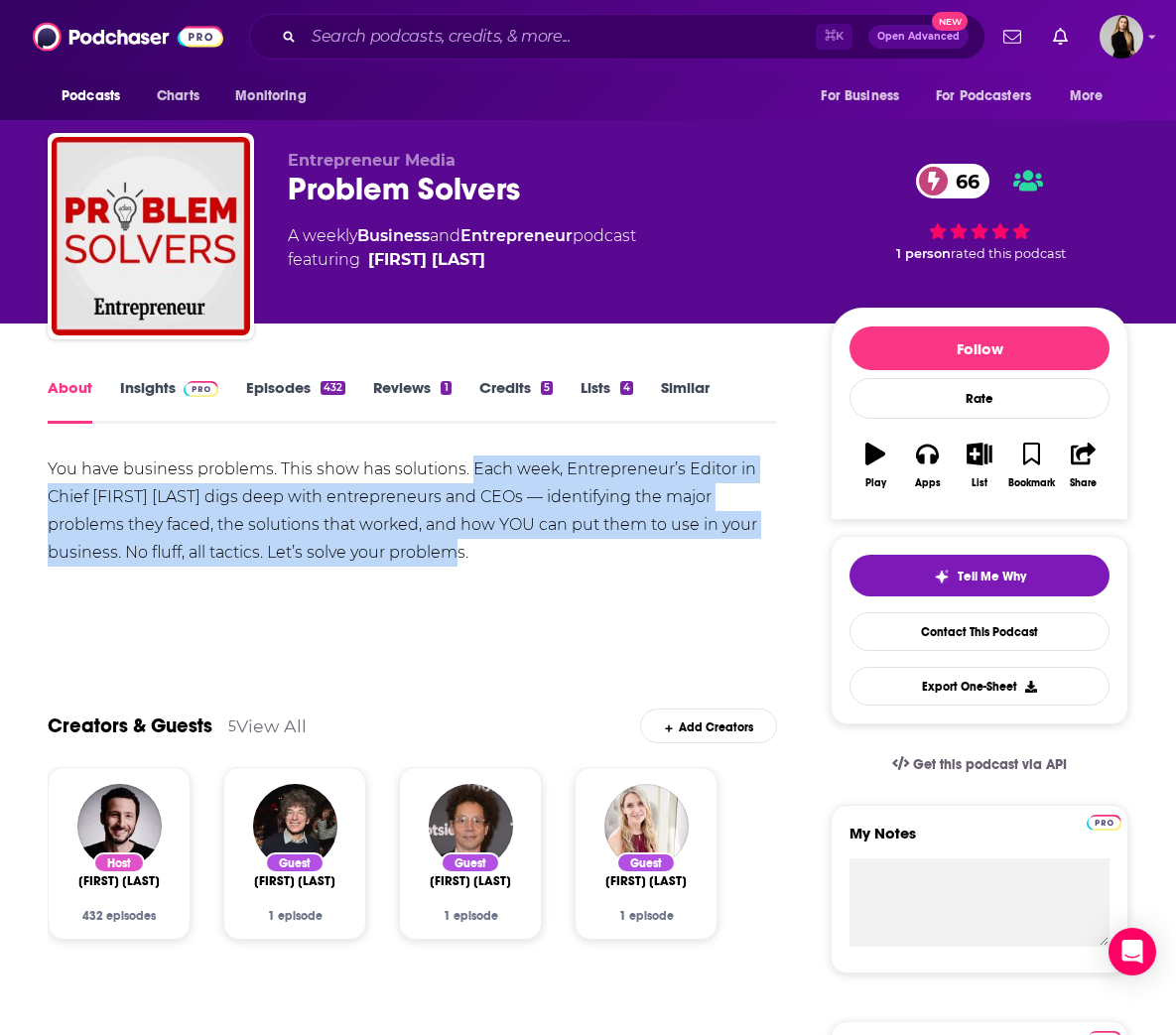 drag, startPoint x: 468, startPoint y: 465, endPoint x: 473, endPoint y: 565, distance: 100.12492 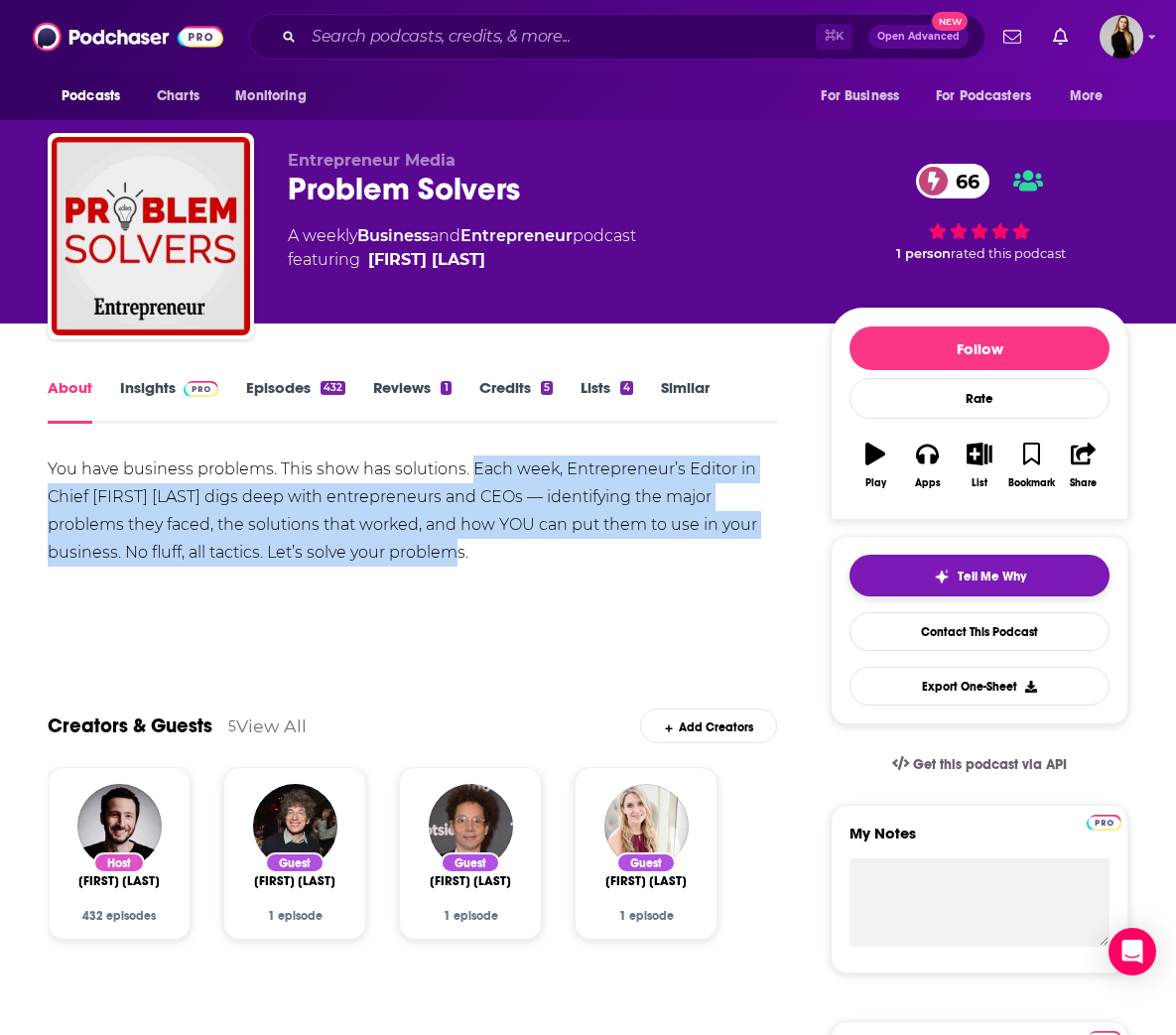 copy on "Each week, Entrepreneur’s Editor in Chief Jason Feifer digs deep with entrepreneurs and CEOs — identifying the major problems they faced, the solutions that worked, and how YOU can put them to use in your business. No fluff, all tactics. Let’s solve your problems." 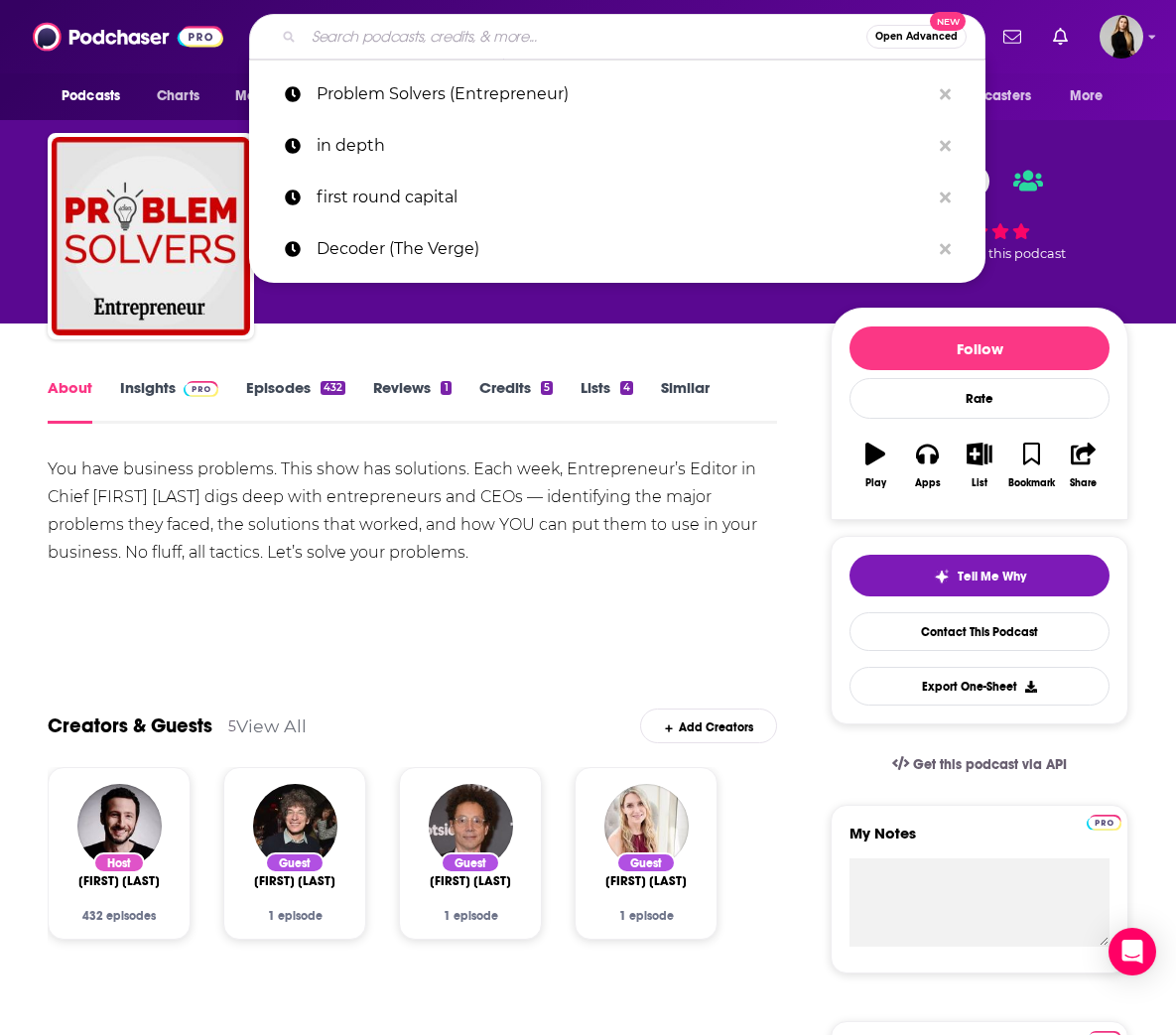 click at bounding box center [585, 37] 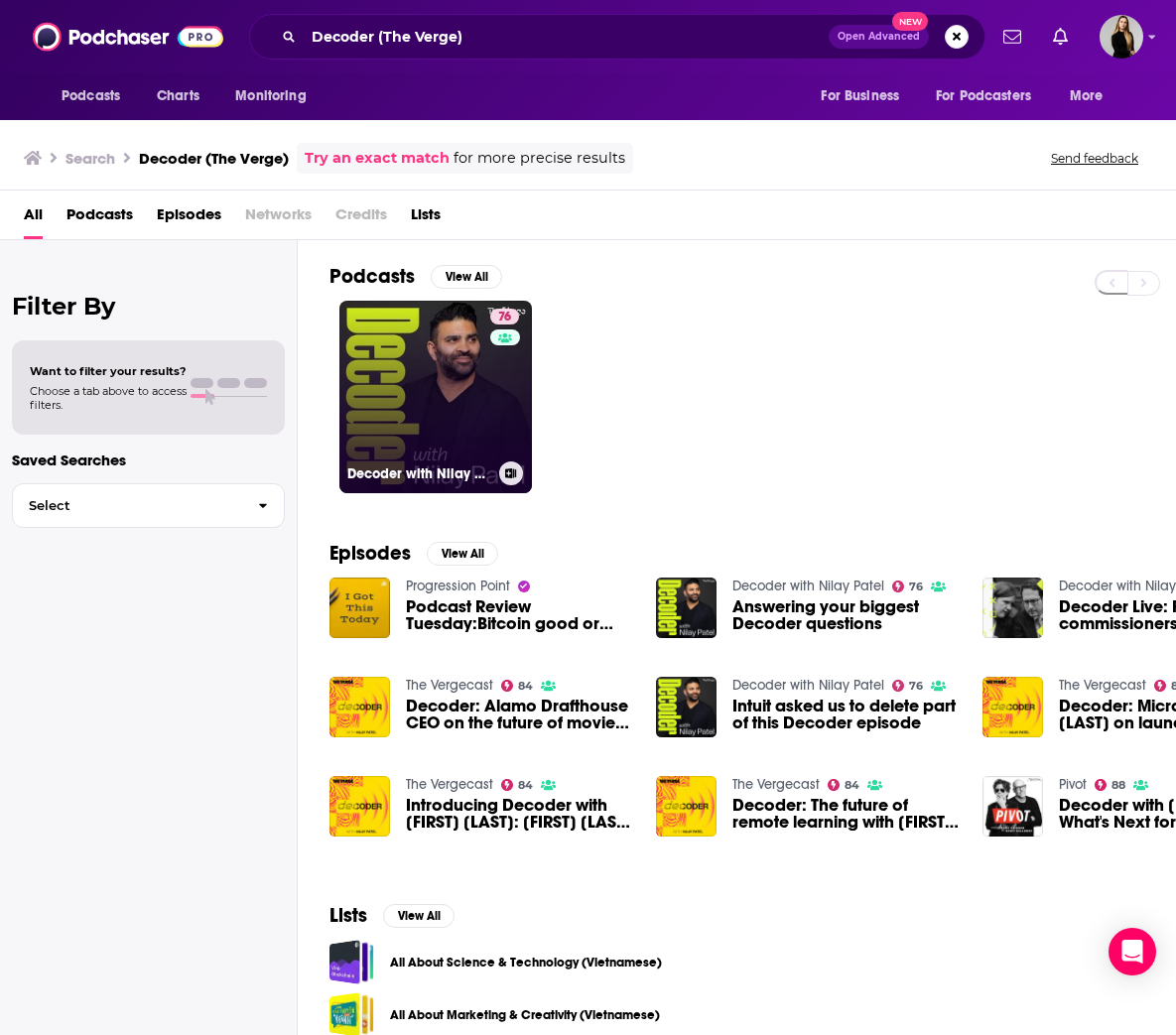 click on "[NUMBER] Decoder with [FIRST] [LAST]" at bounding box center (436, 397) 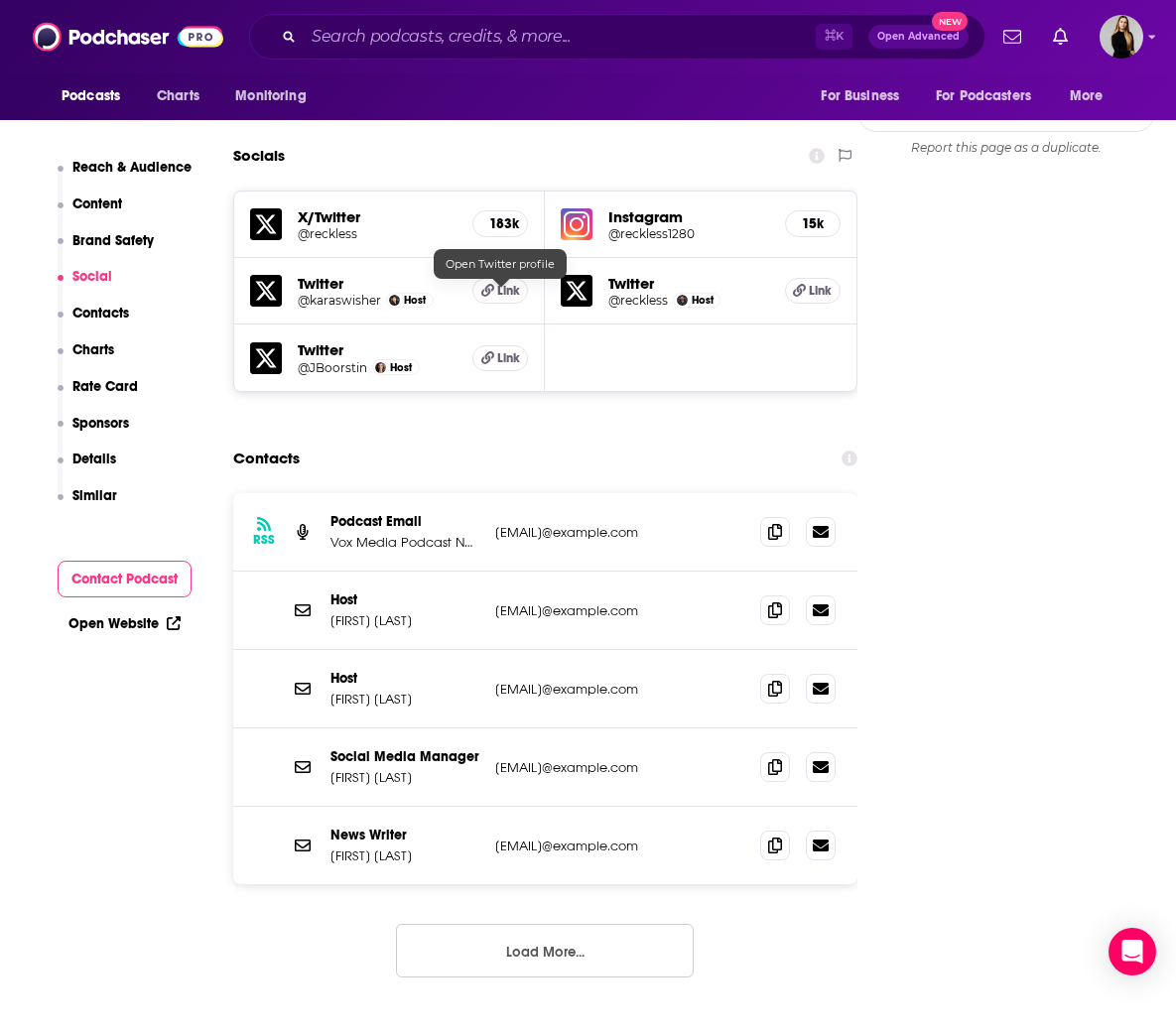 scroll, scrollTop: 2116, scrollLeft: 0, axis: vertical 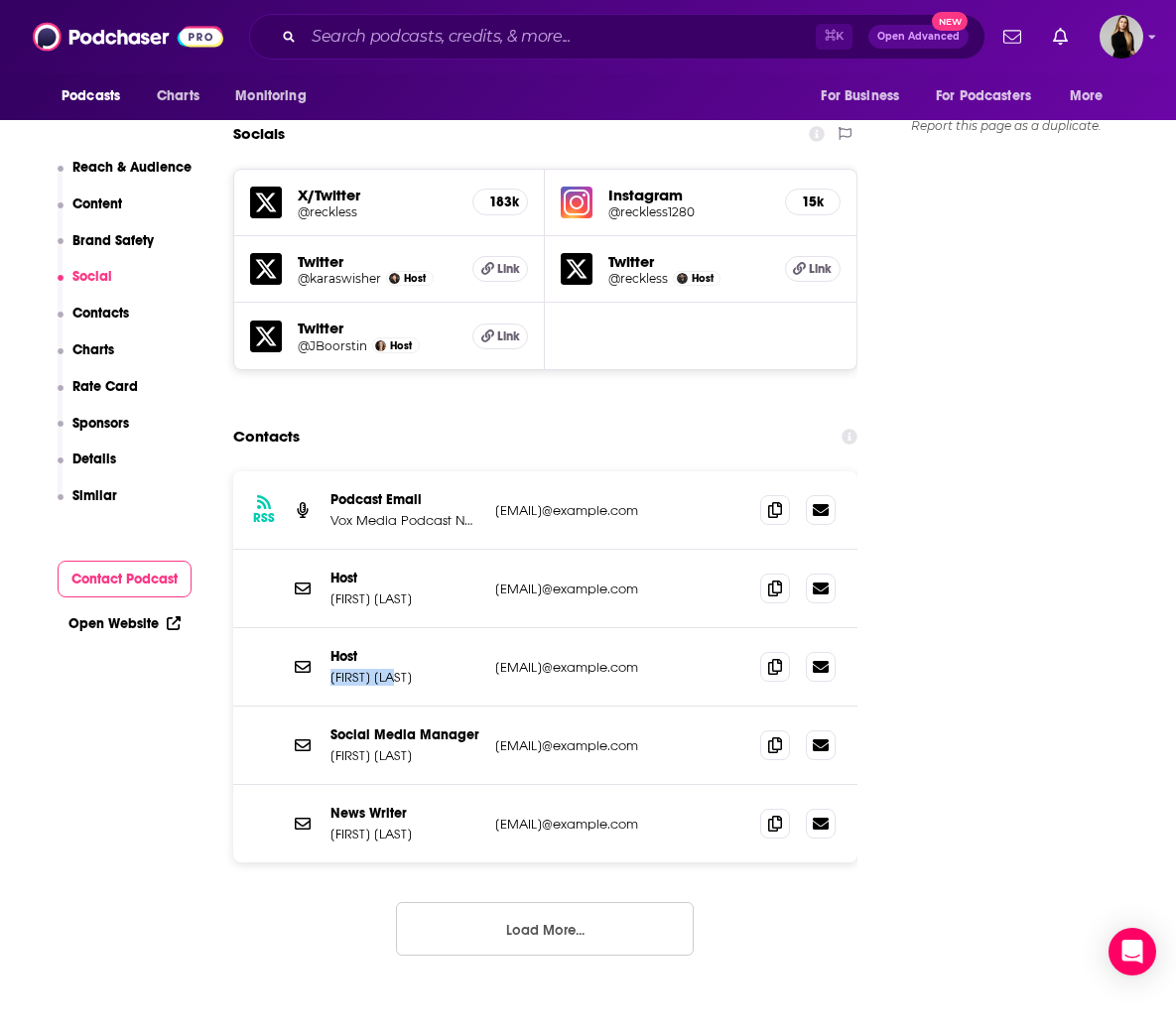 drag, startPoint x: 410, startPoint y: 695, endPoint x: 332, endPoint y: 692, distance: 78.05767 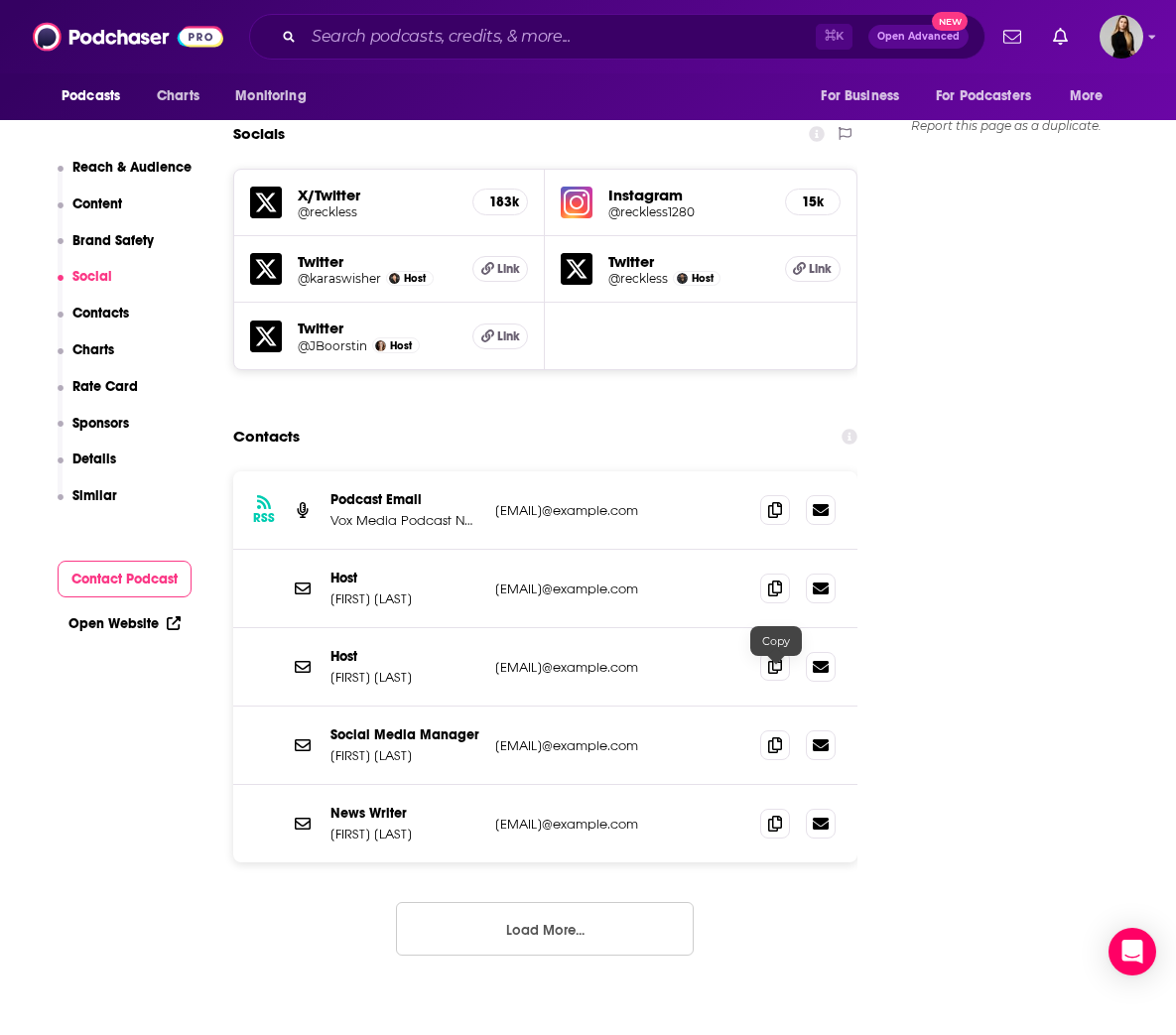 click 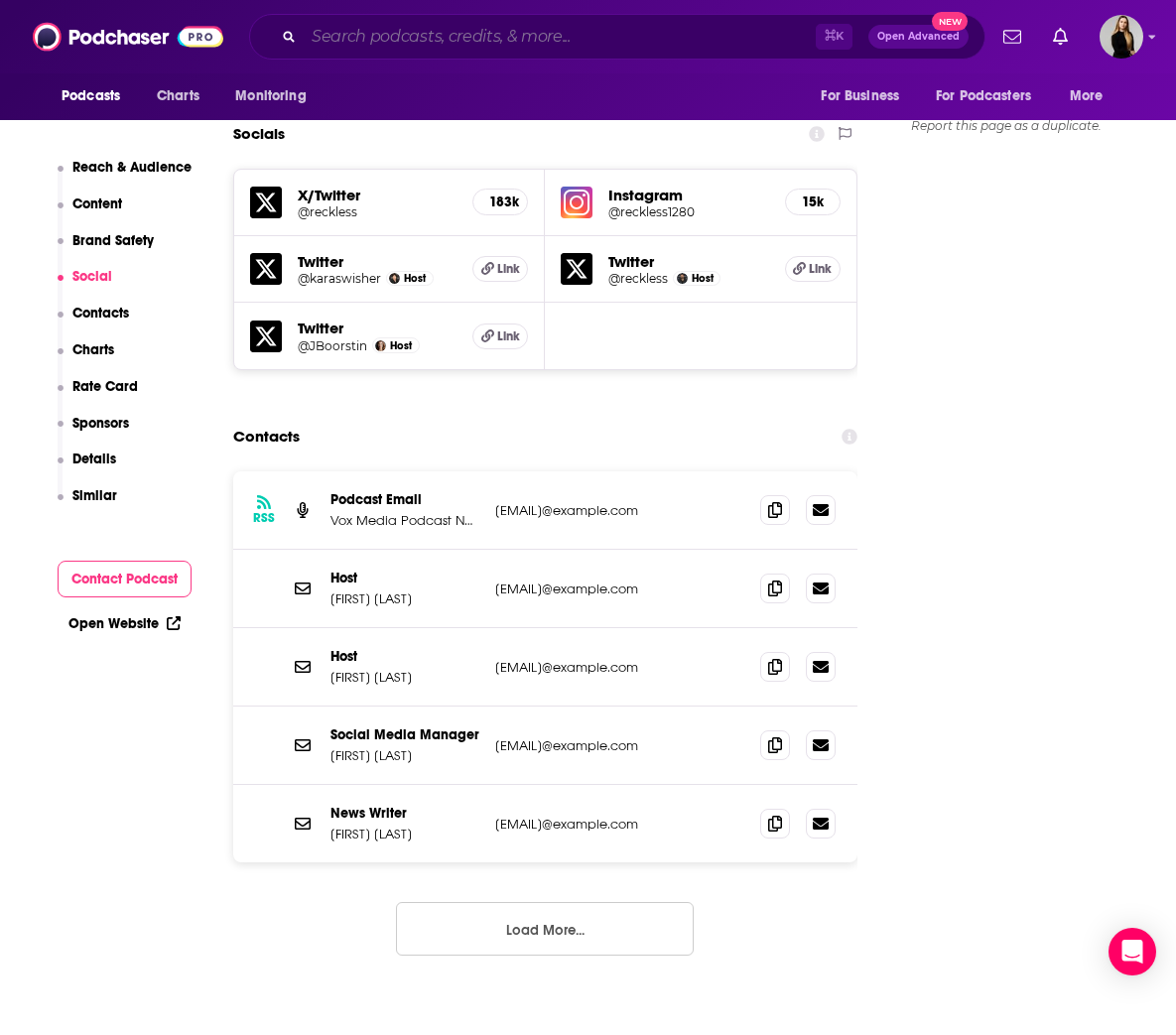 click at bounding box center (560, 37) 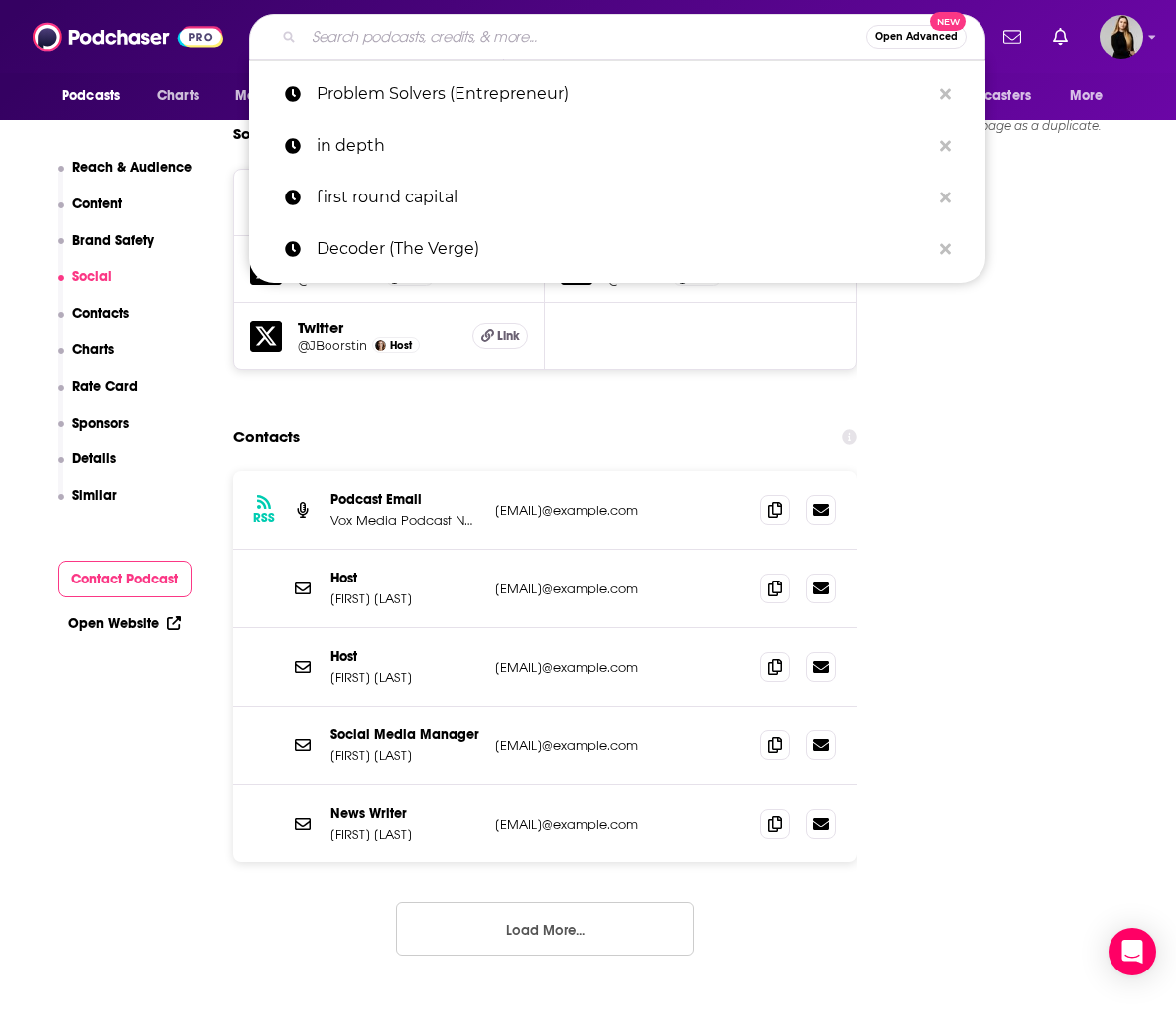 click at bounding box center (585, 37) 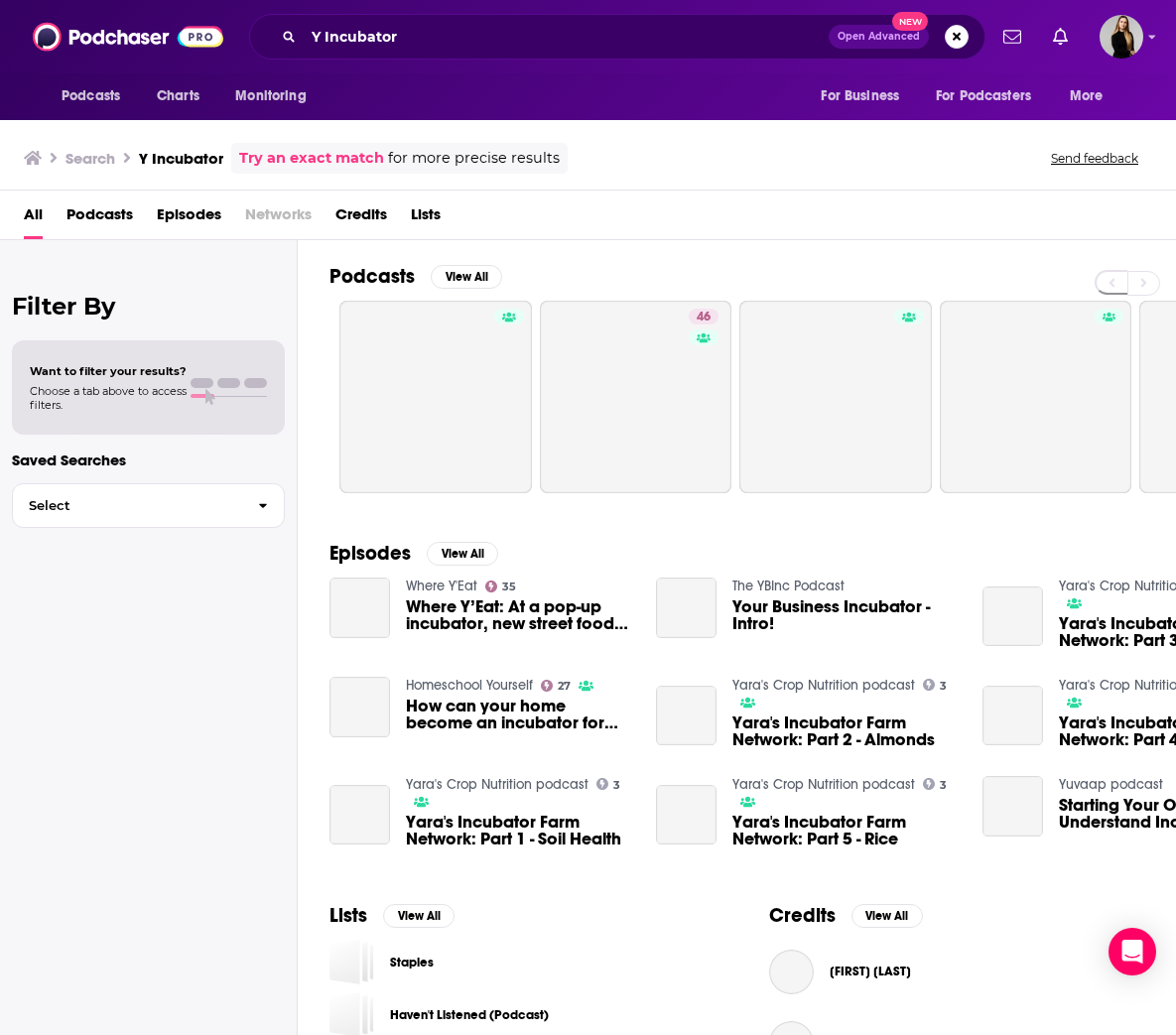 scroll, scrollTop: 0, scrollLeft: 0, axis: both 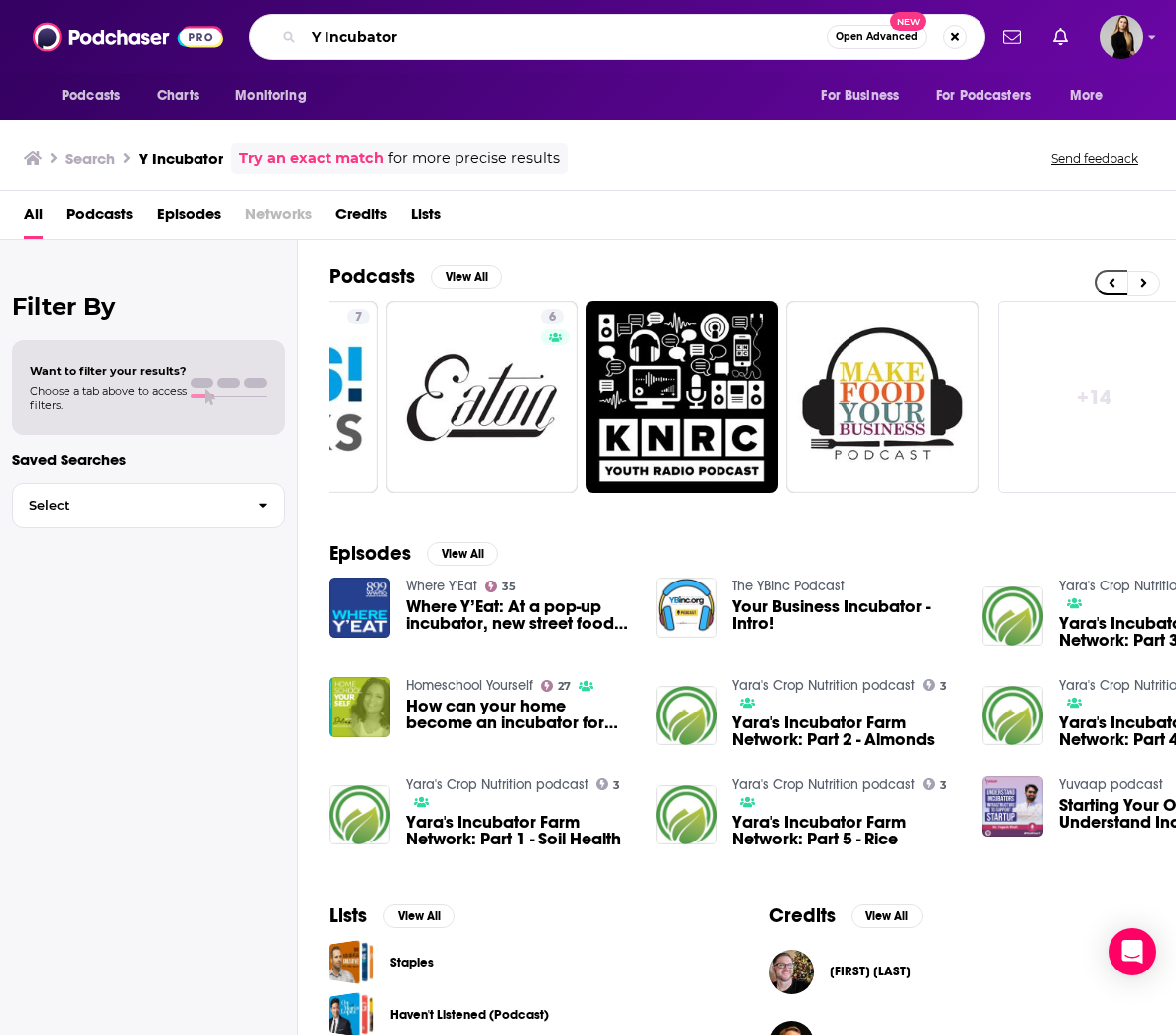 click on "Y Incubator" at bounding box center [565, 37] 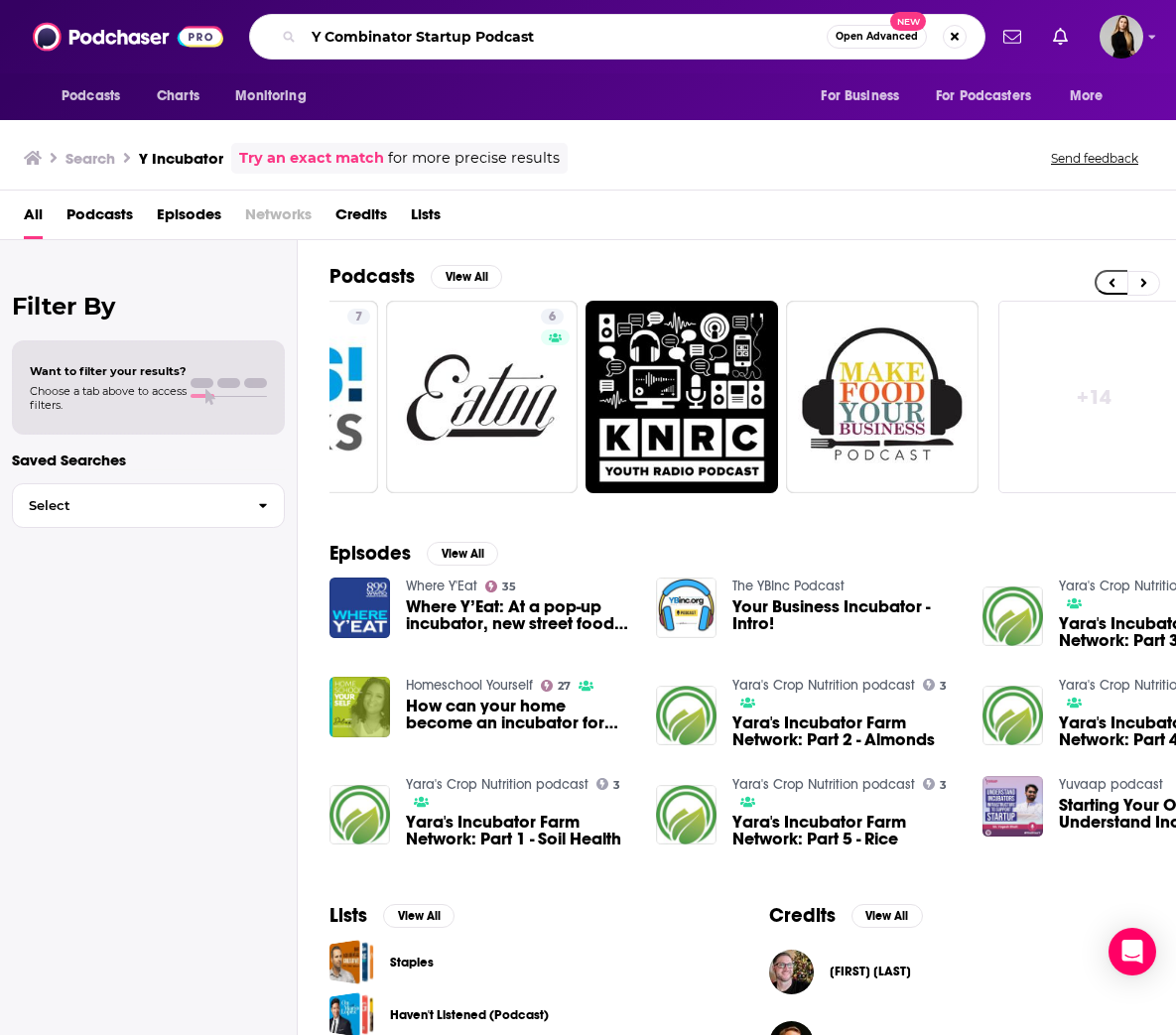 type on "Y Combinator Startup Podcast" 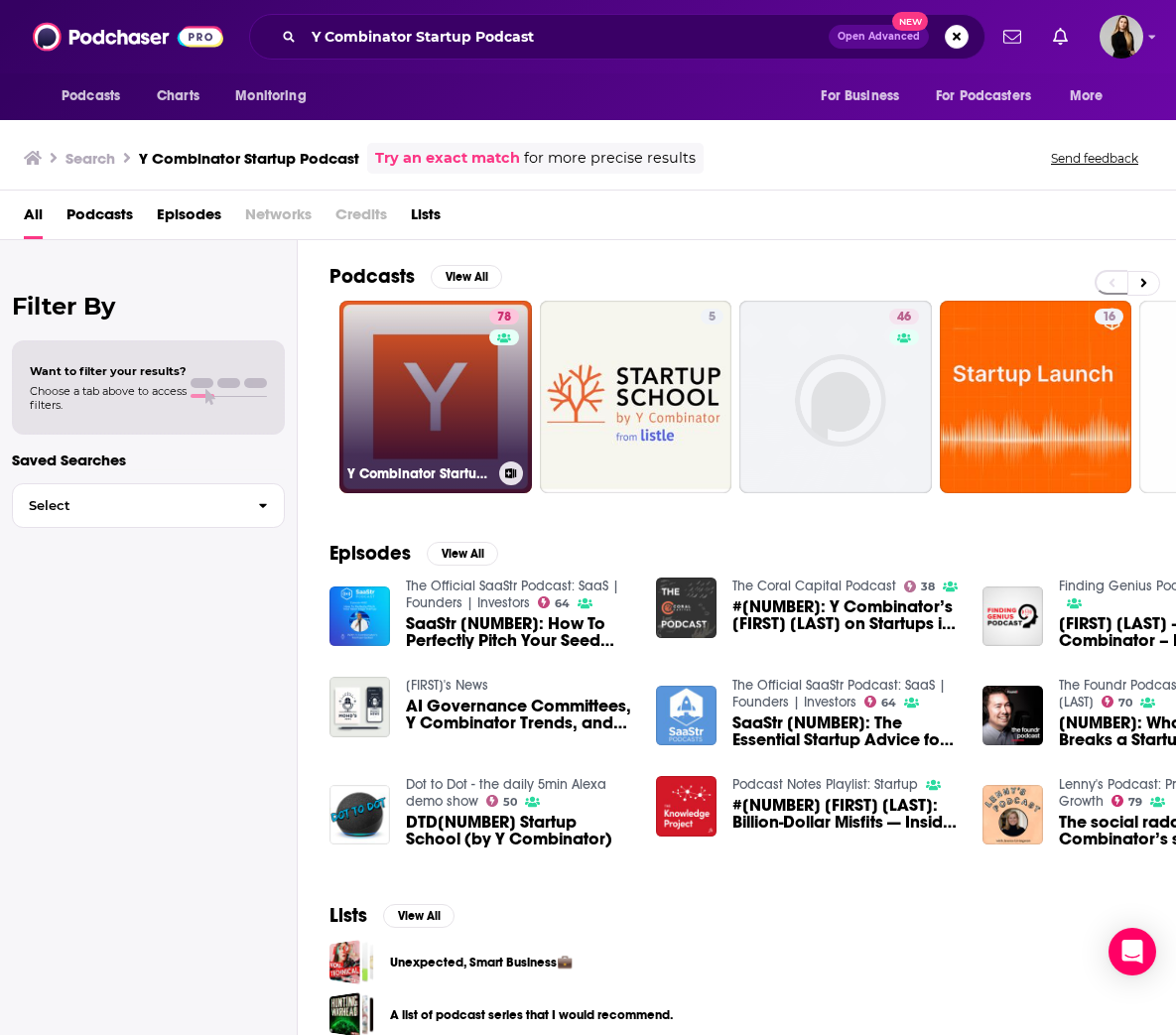 click on "78 Y Combinator Startup Podcast" at bounding box center (436, 397) 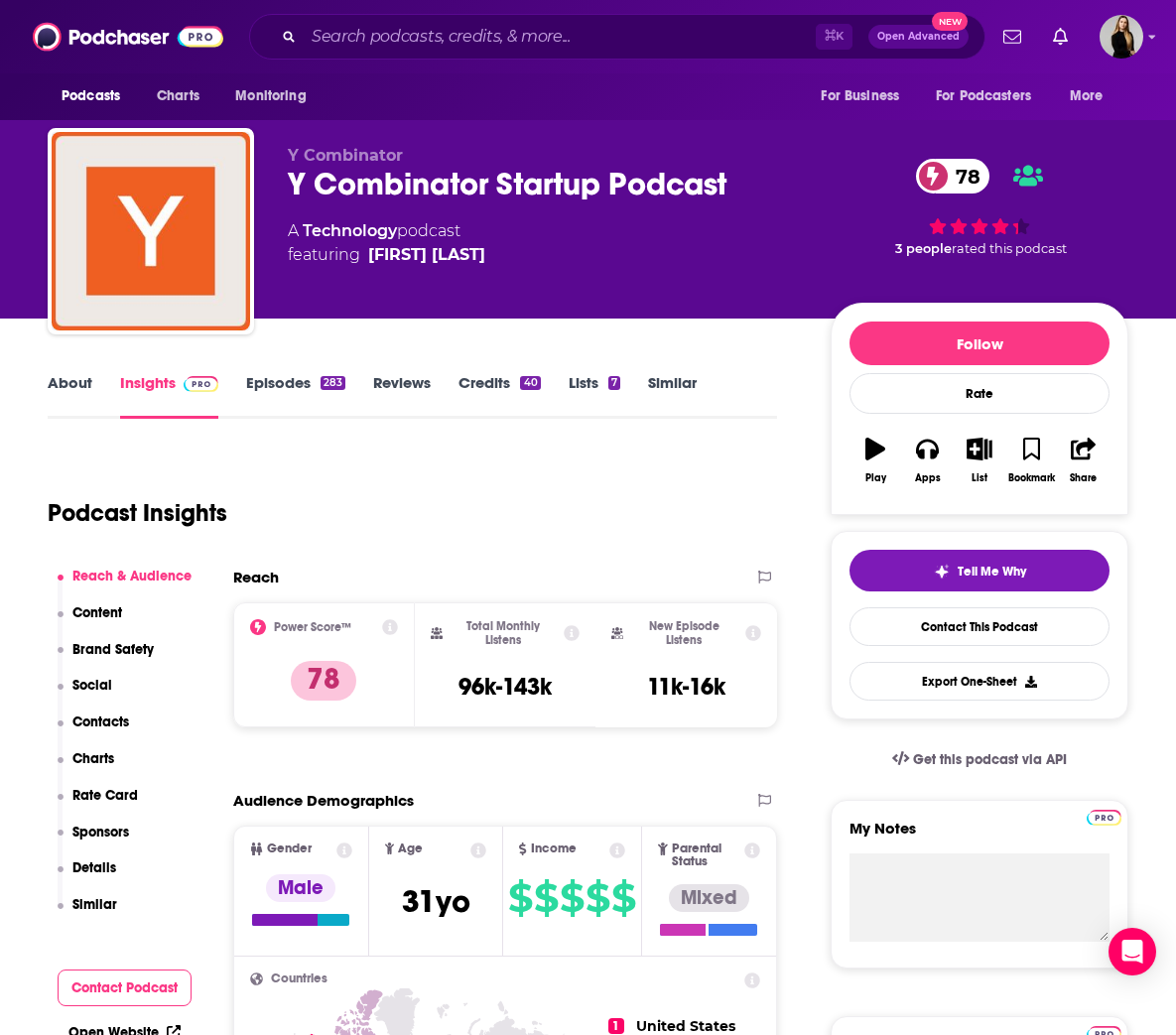 scroll, scrollTop: 0, scrollLeft: 0, axis: both 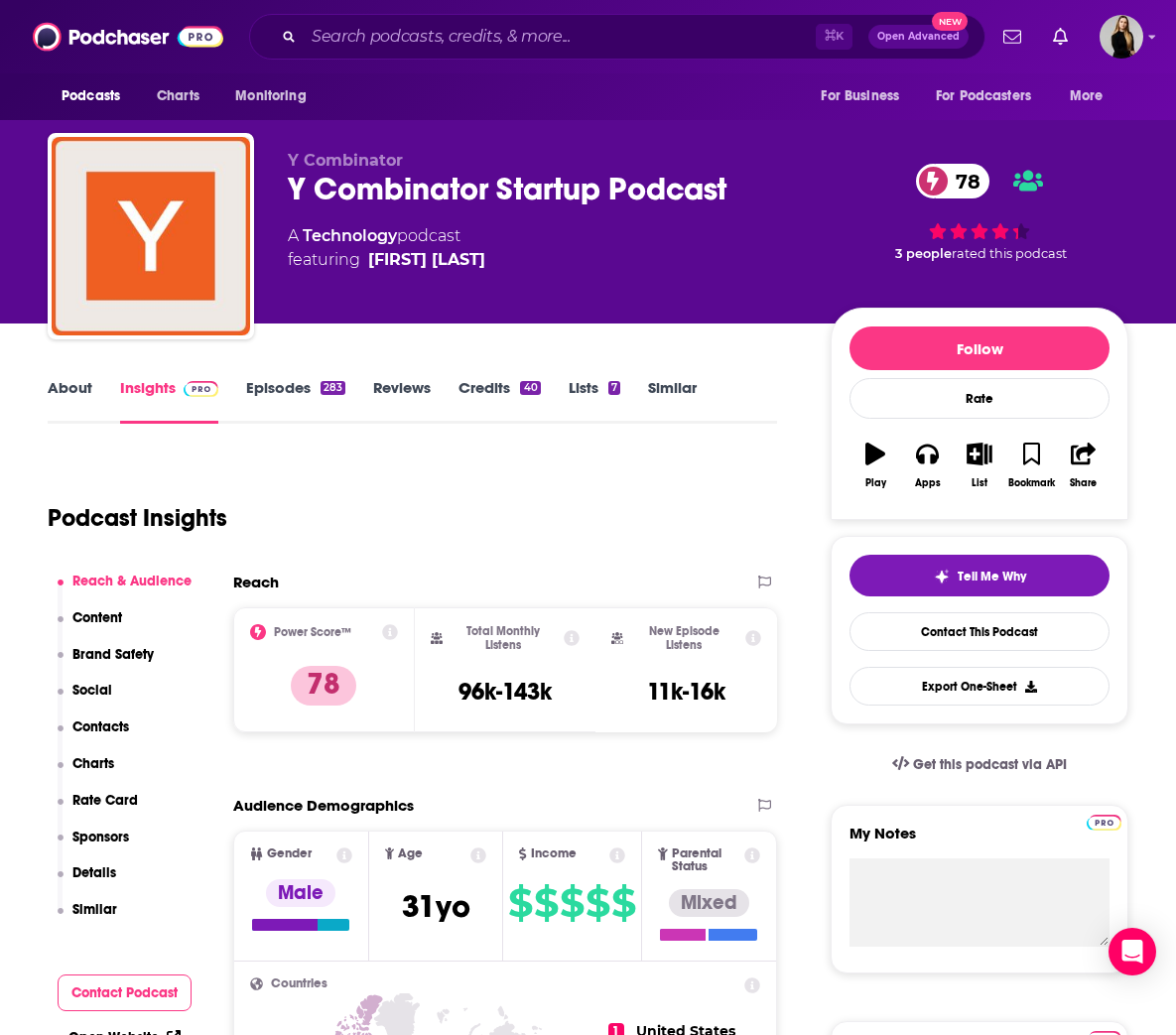 click on "Contacts" at bounding box center (100, 726) 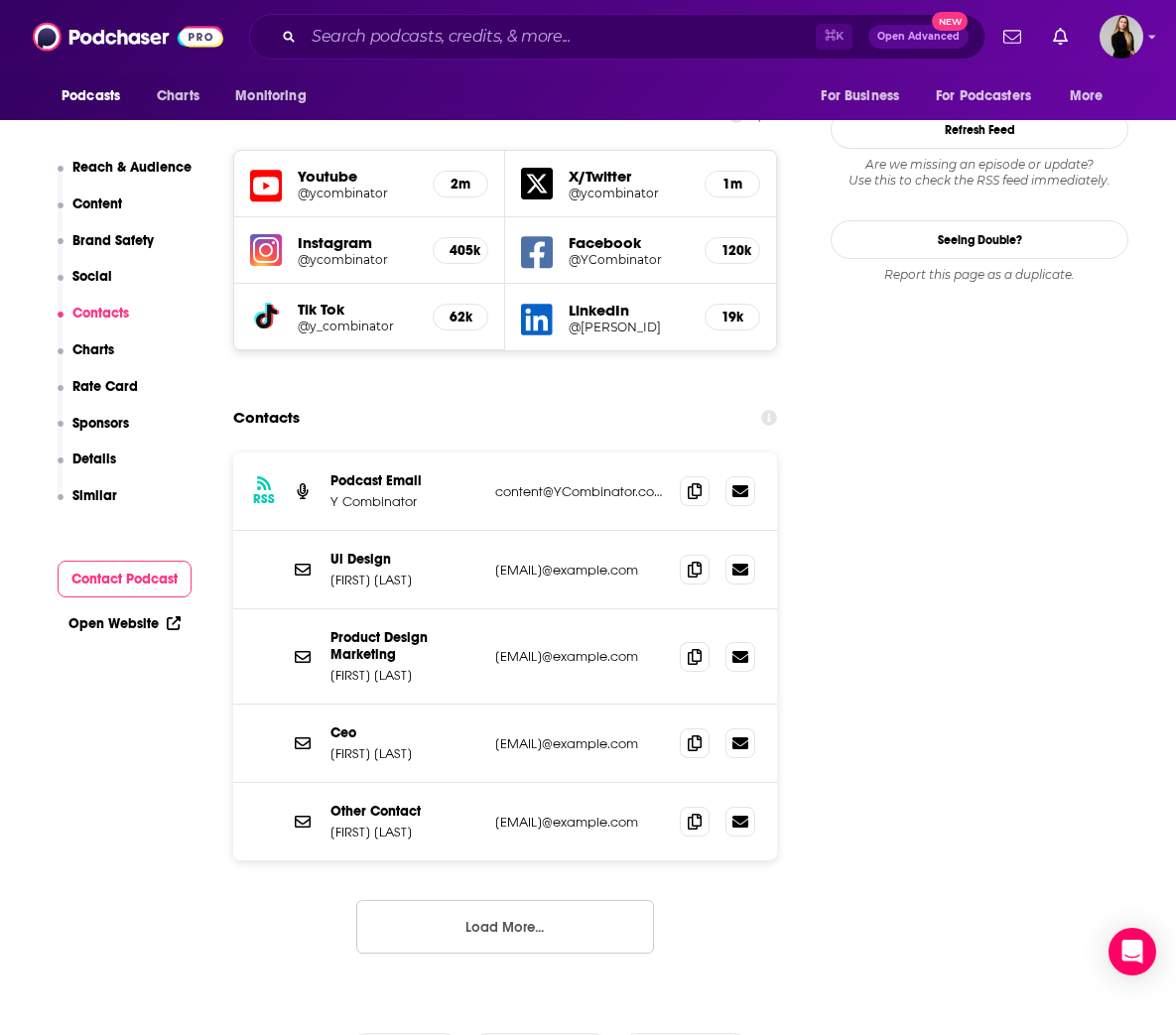 scroll, scrollTop: 2333, scrollLeft: 0, axis: vertical 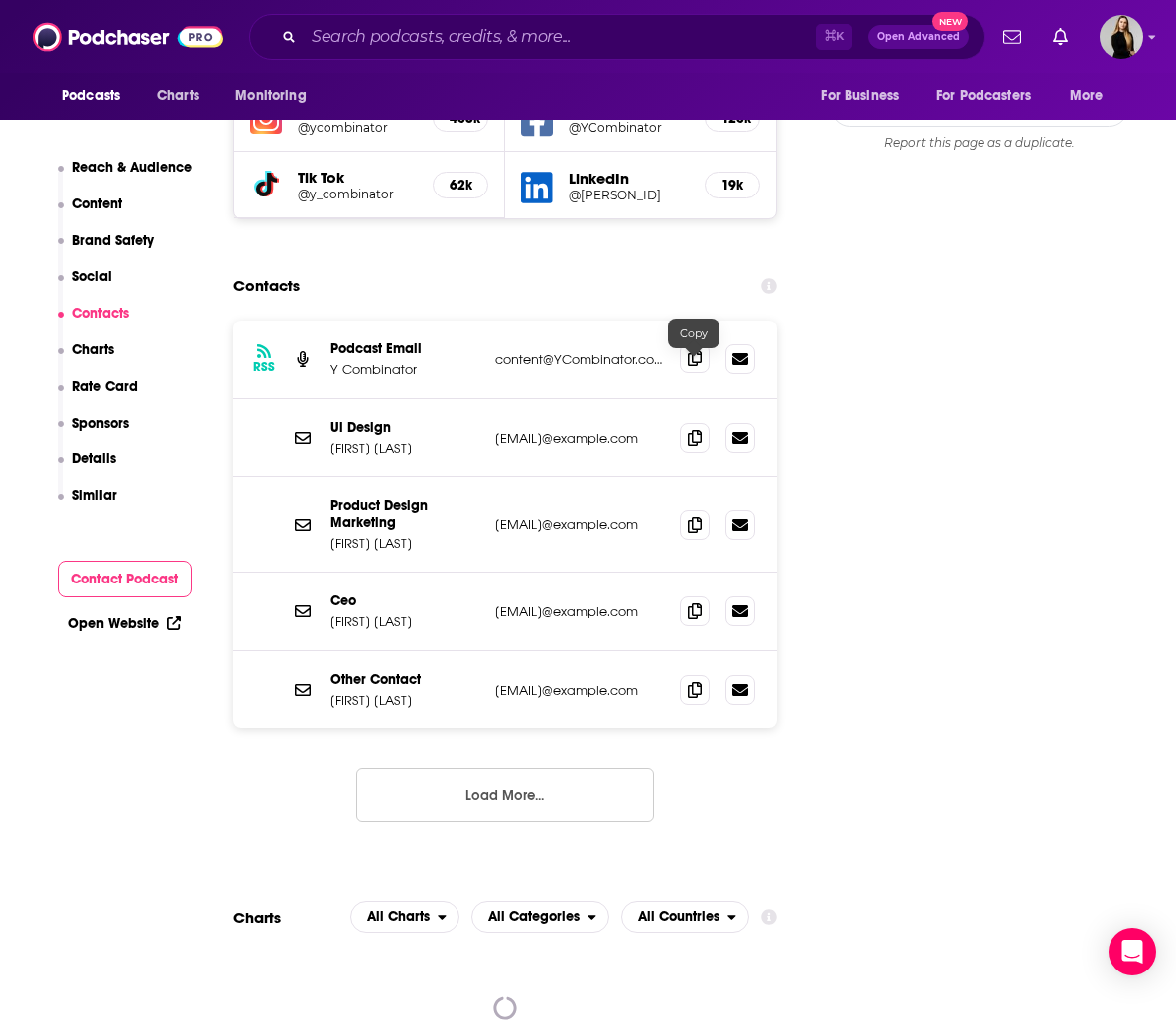 click 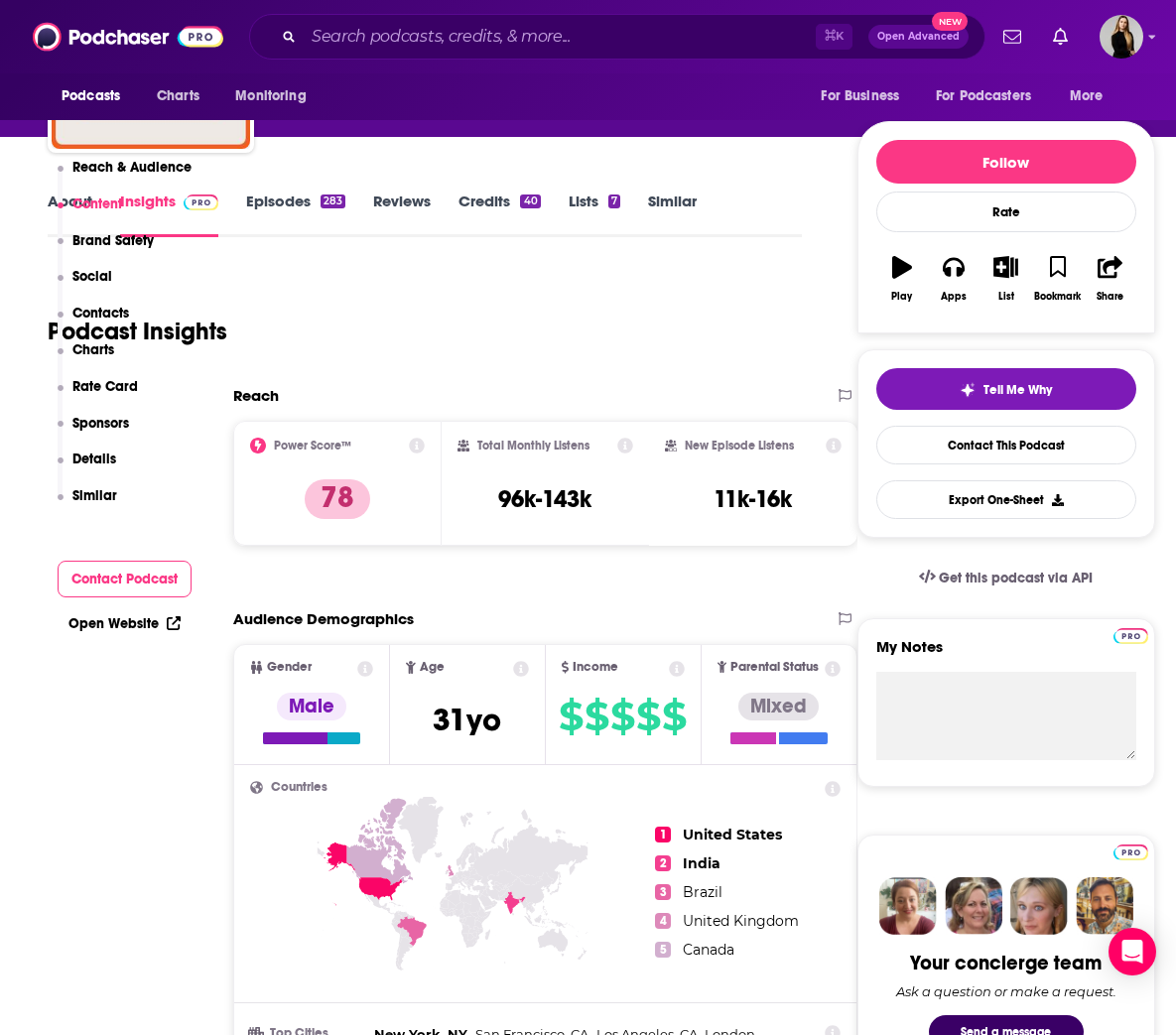 scroll, scrollTop: 0, scrollLeft: 0, axis: both 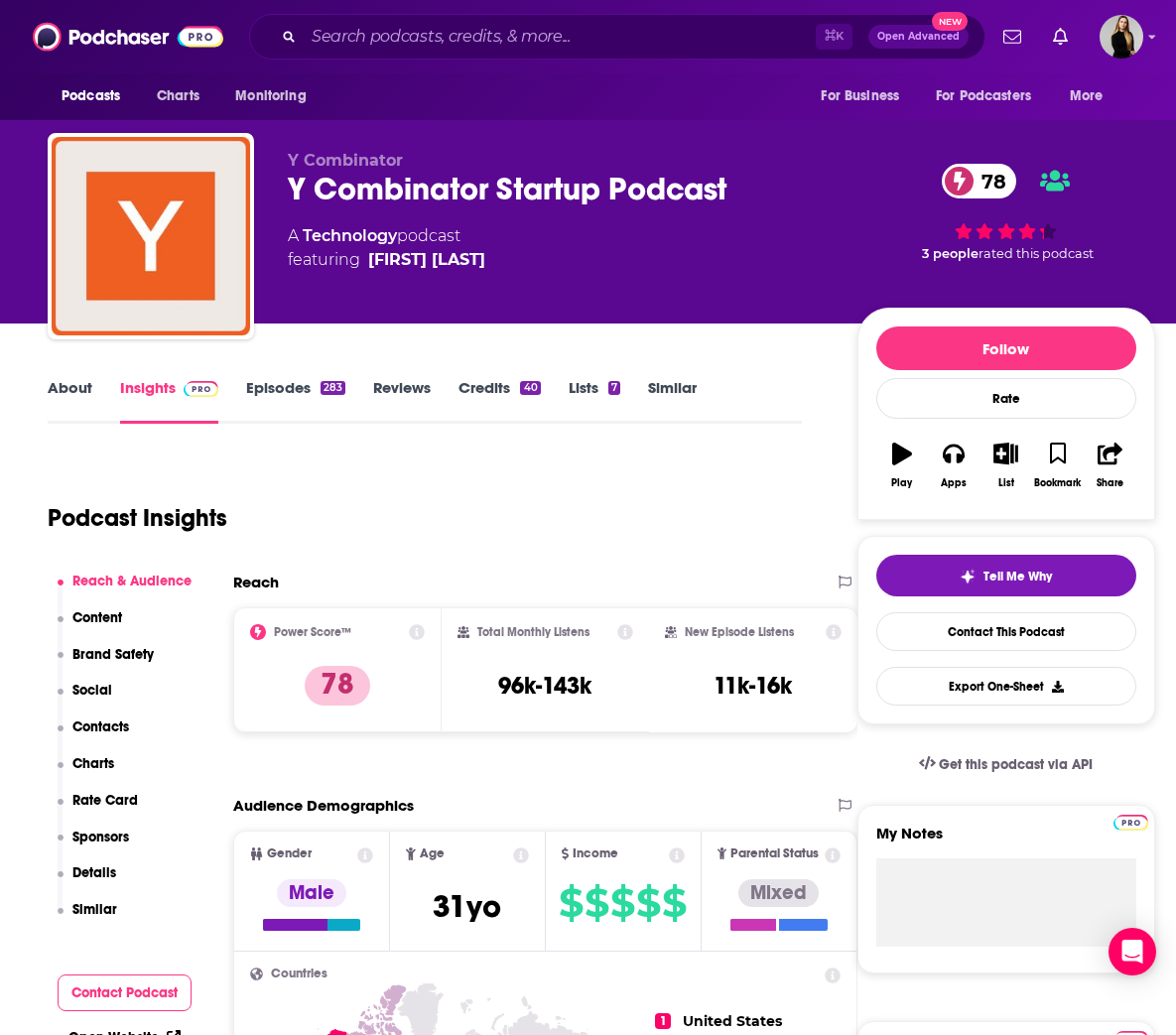 click on "About" at bounding box center (69, 401) 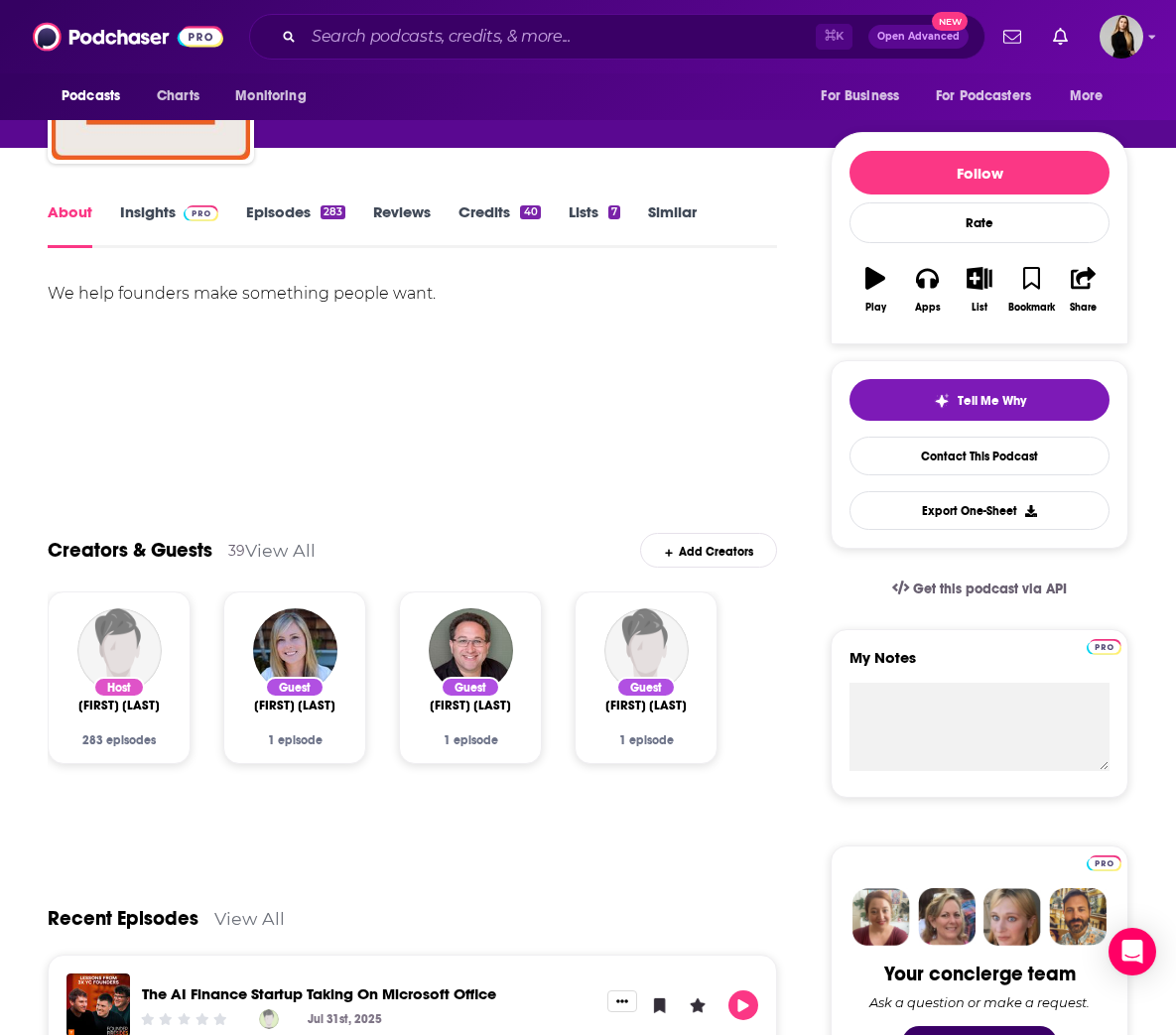 scroll, scrollTop: 0, scrollLeft: 0, axis: both 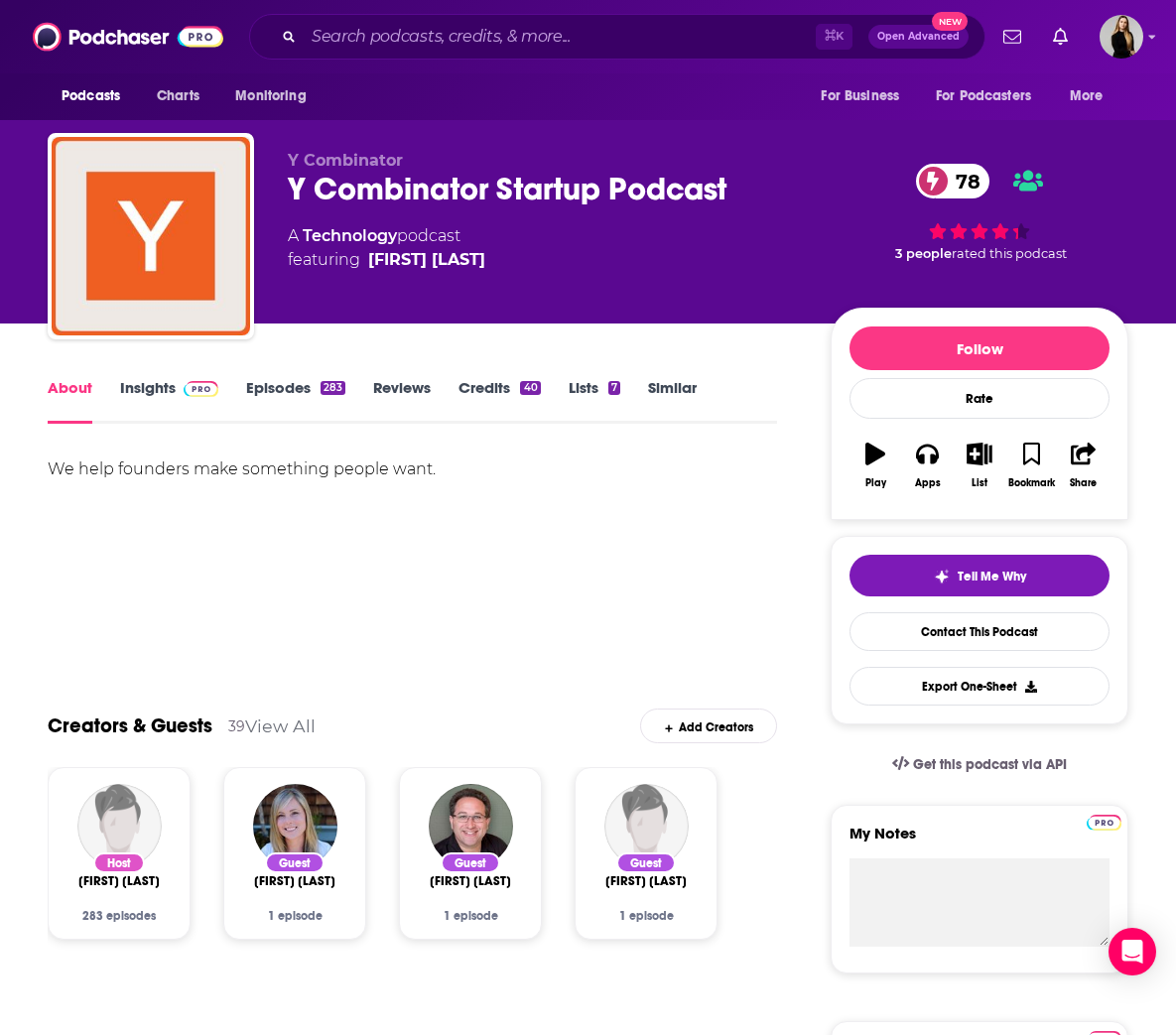 click on "Episodes 283" at bounding box center [296, 401] 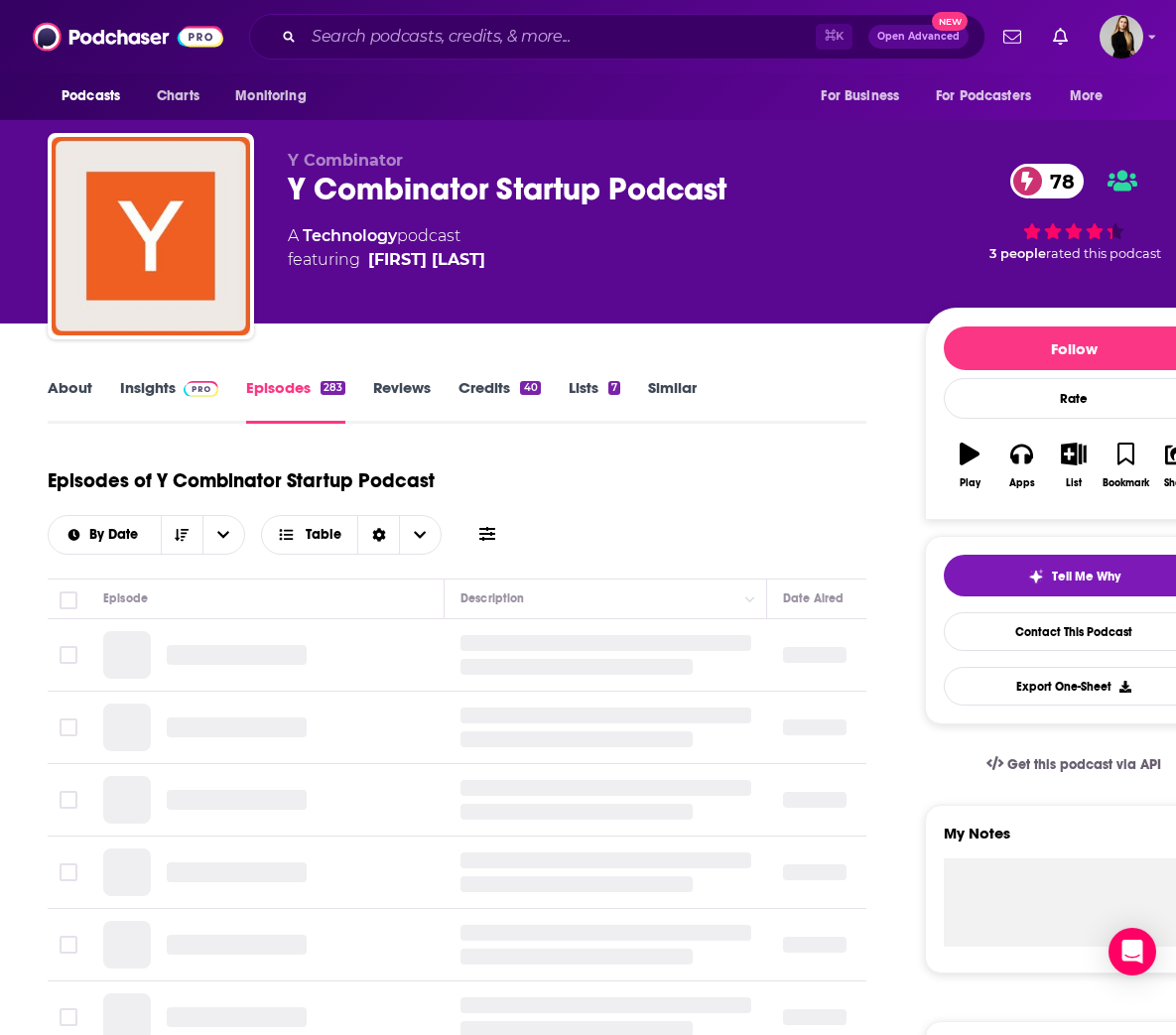 click on "Insights" at bounding box center (169, 401) 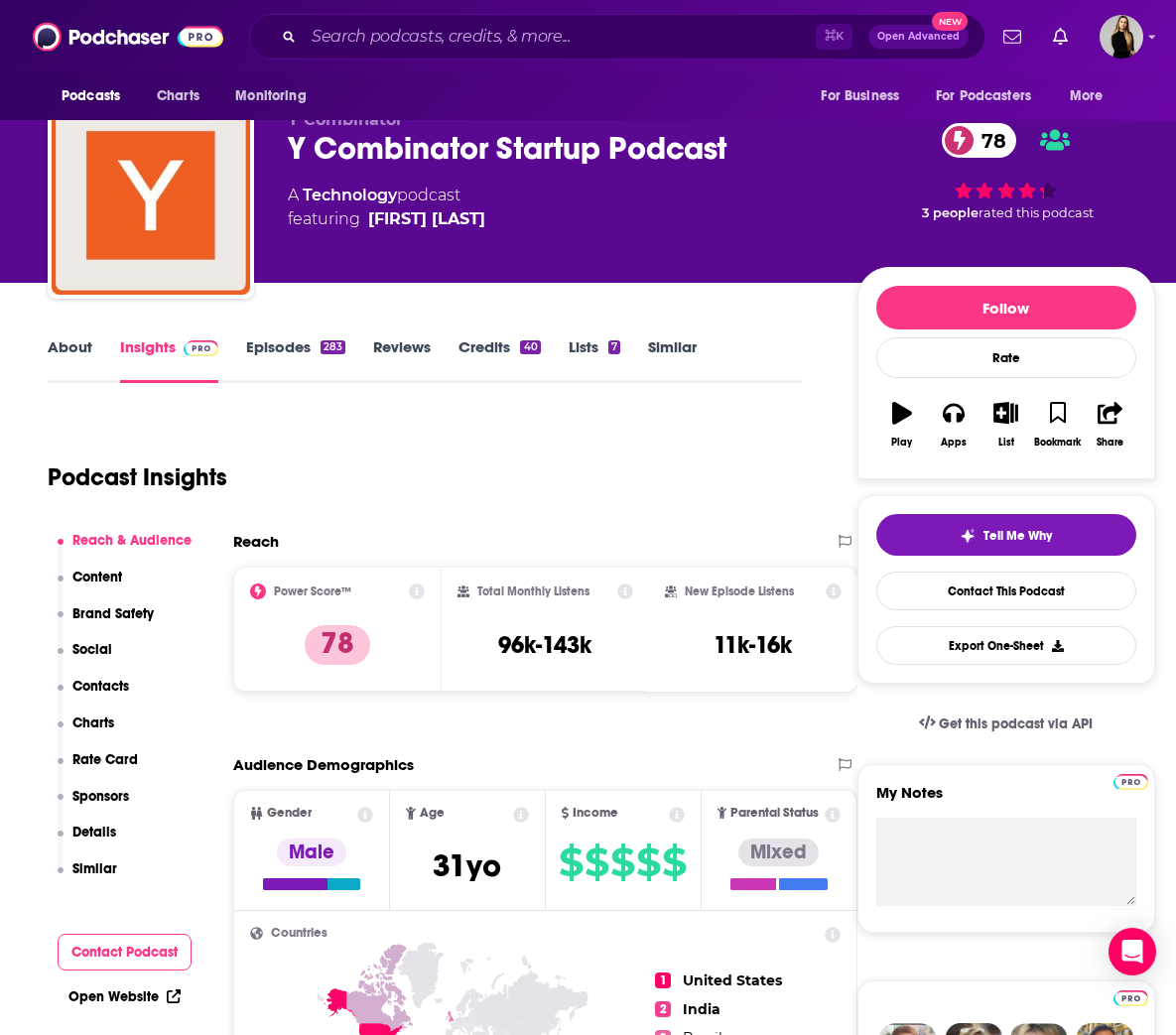 scroll, scrollTop: 52, scrollLeft: 0, axis: vertical 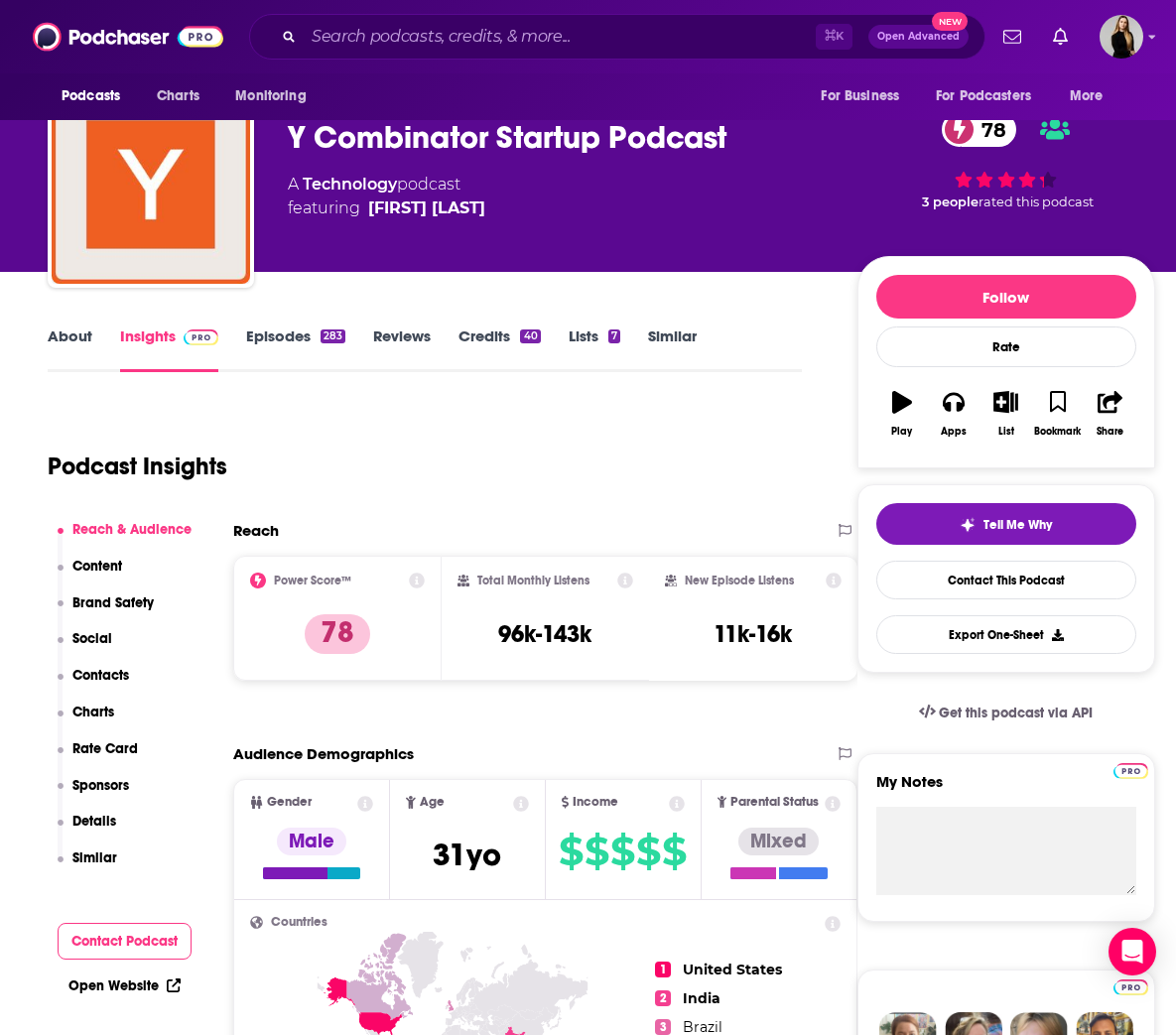 click on "Social" at bounding box center [85, 648] 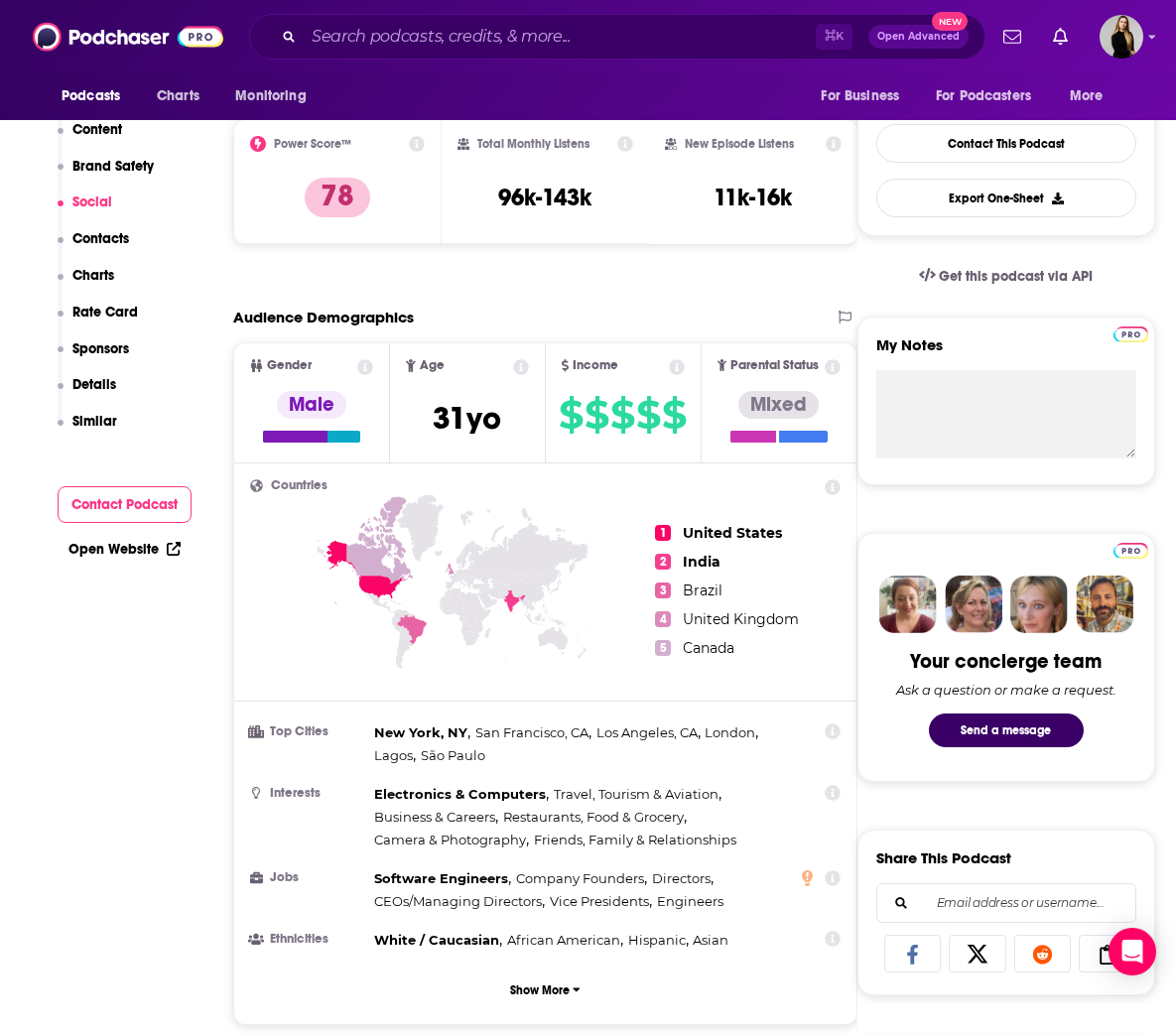 click on "Reach & Audience Content Brand Safety Social Contacts Charts Rate Card Sponsors Details Similar Contact Podcast Open Website" at bounding box center [124, 4915] 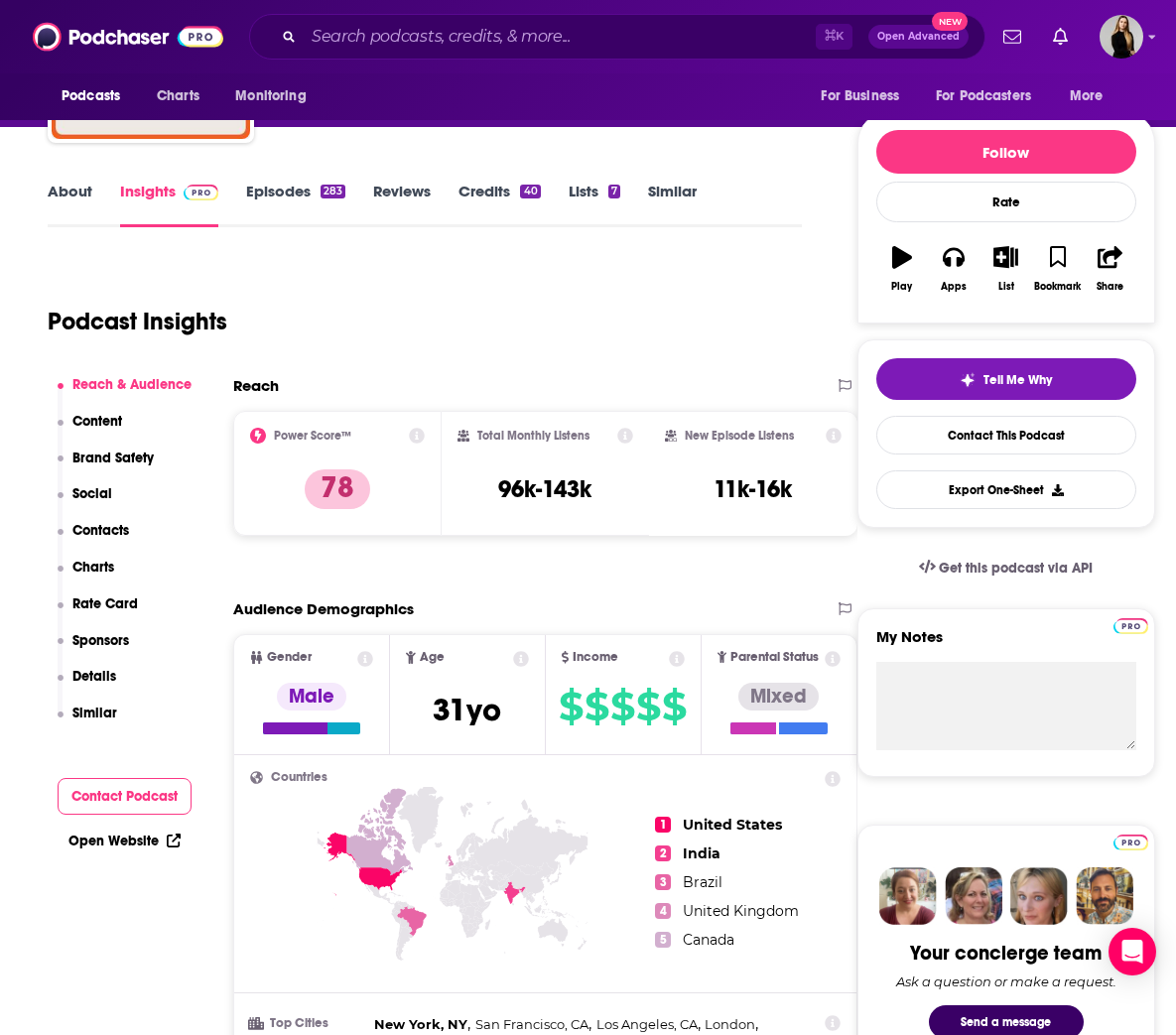 scroll, scrollTop: 0, scrollLeft: 0, axis: both 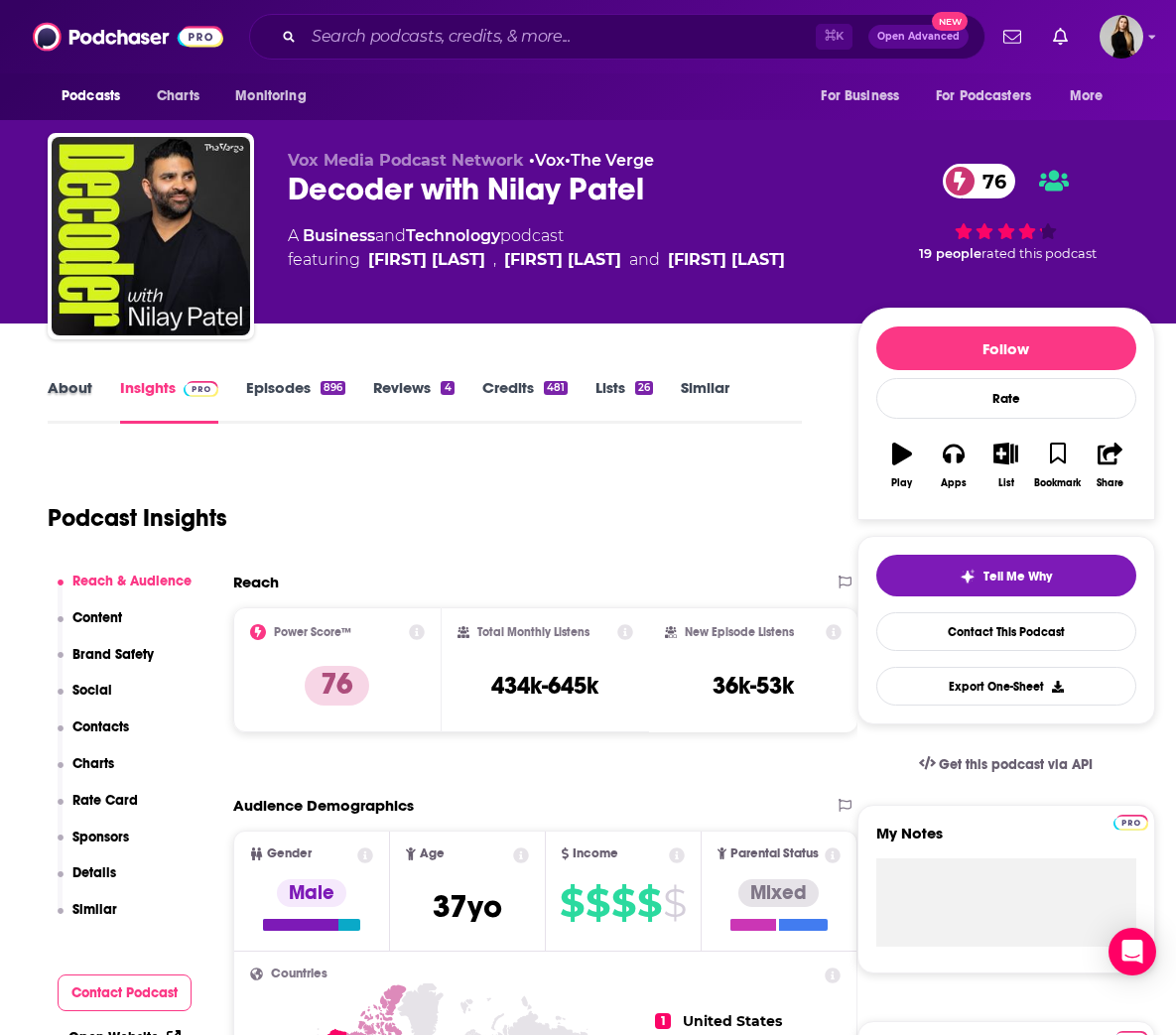click on "About" at bounding box center [83, 401] 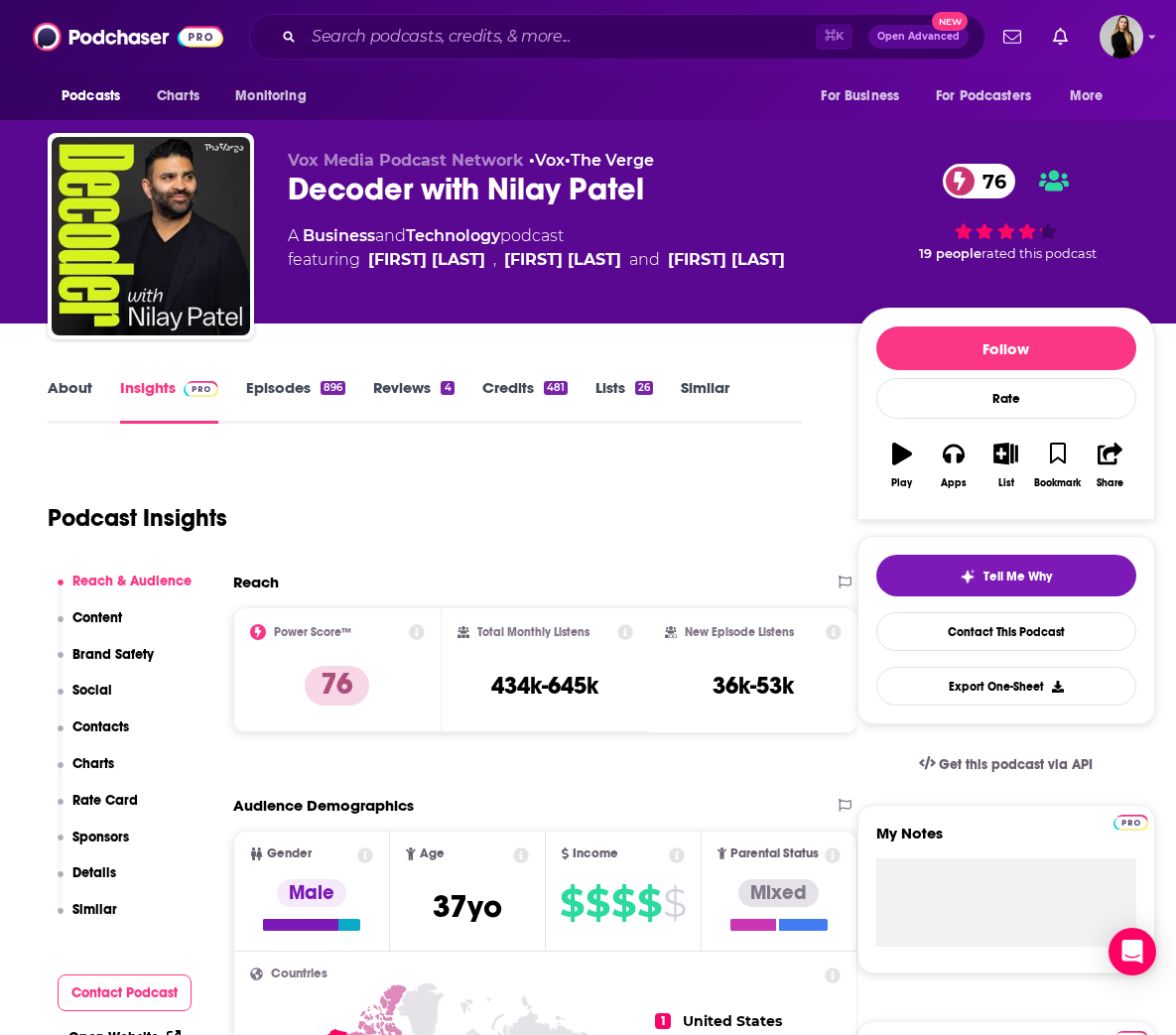click on "About" at bounding box center (69, 401) 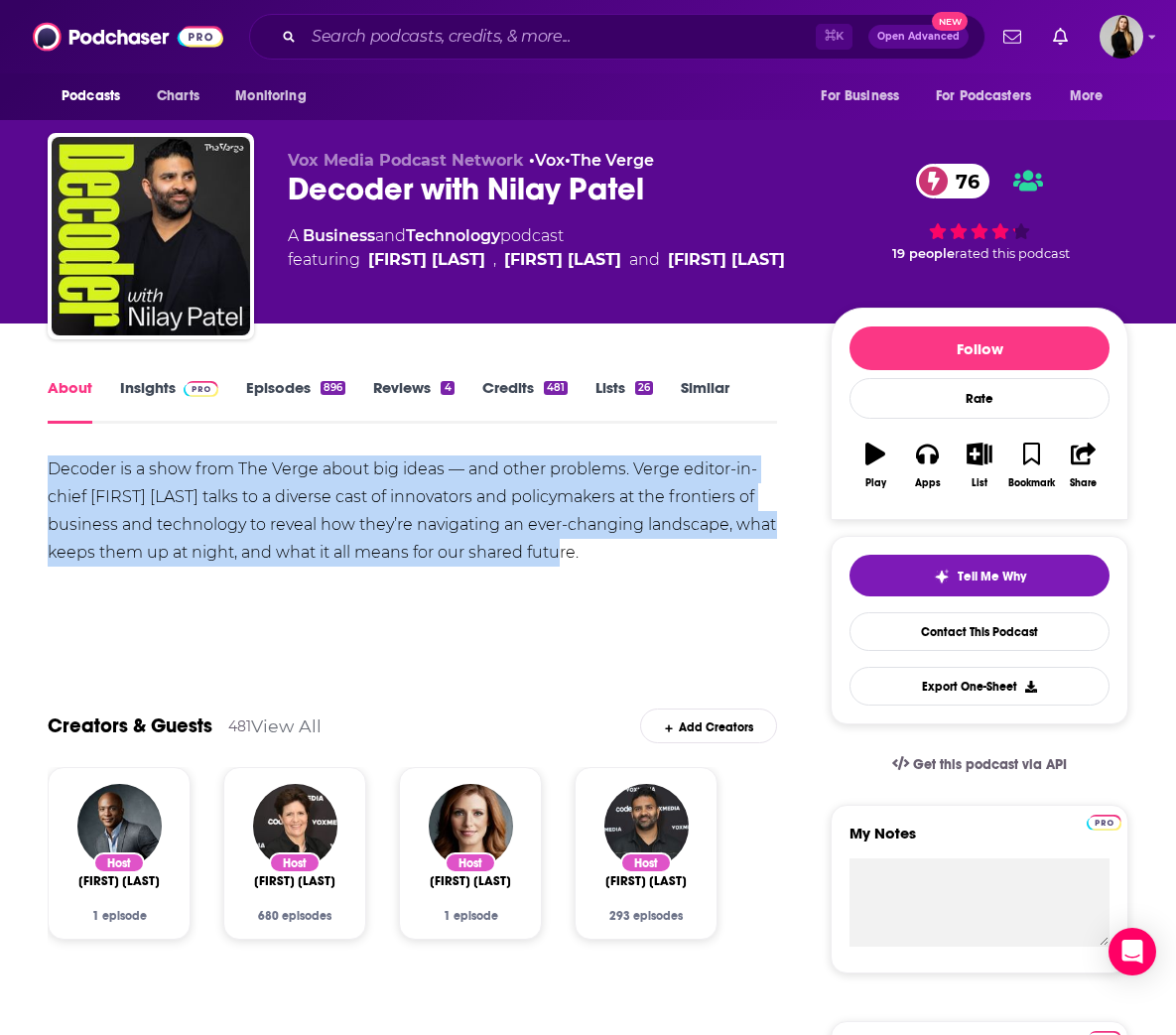 drag, startPoint x: 51, startPoint y: 461, endPoint x: 639, endPoint y: 548, distance: 594.40138 